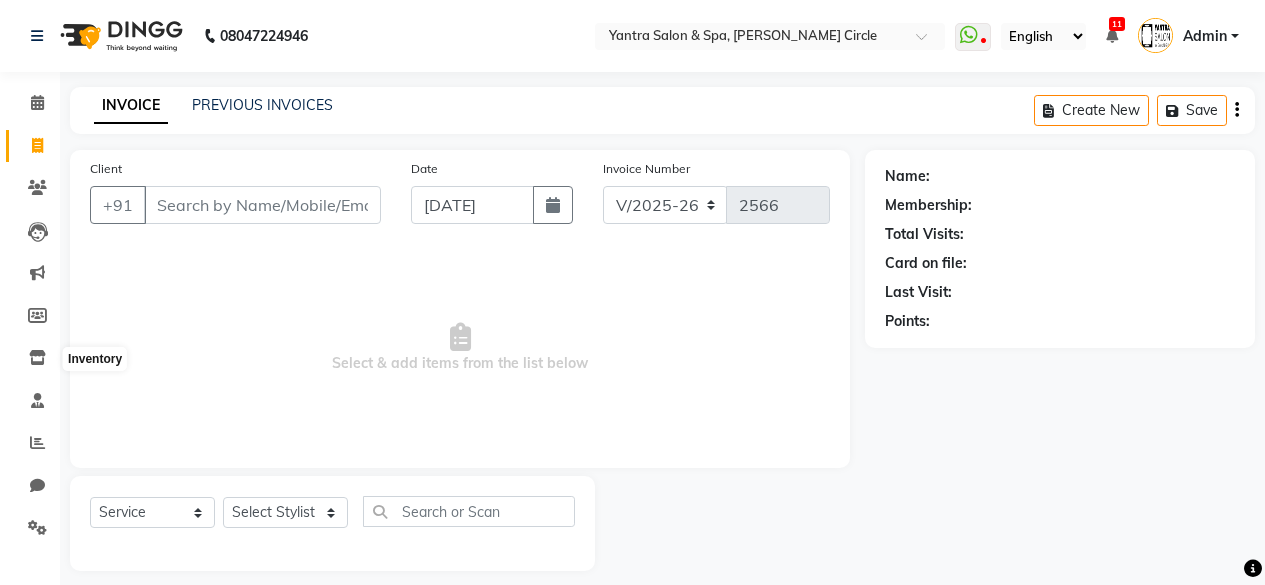 select on "152" 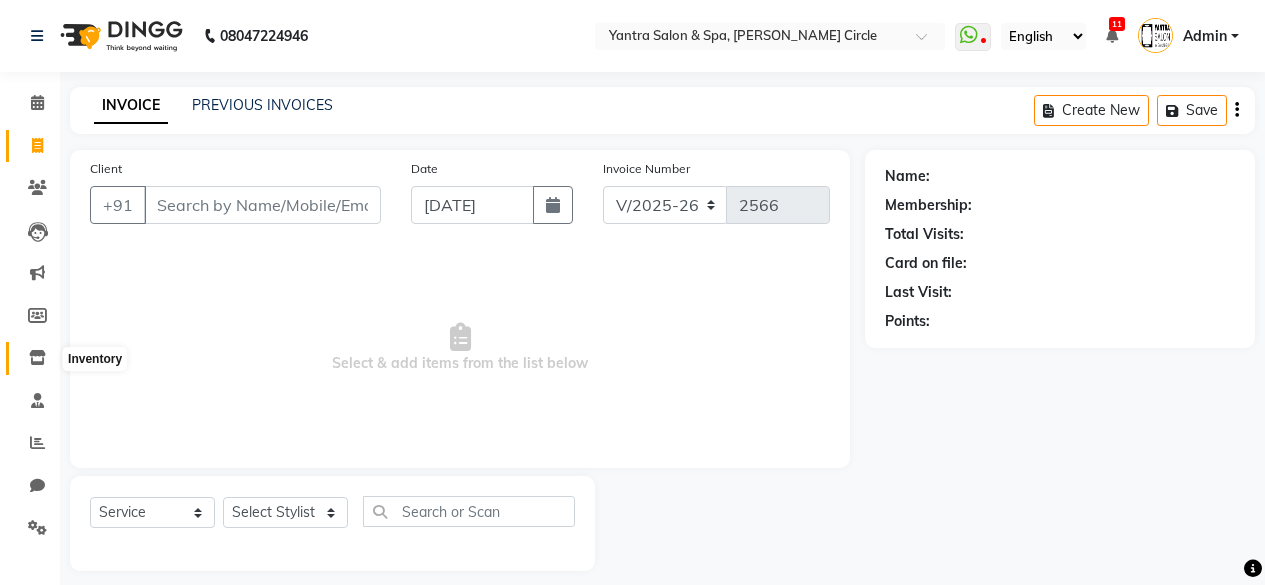 scroll, scrollTop: 0, scrollLeft: 0, axis: both 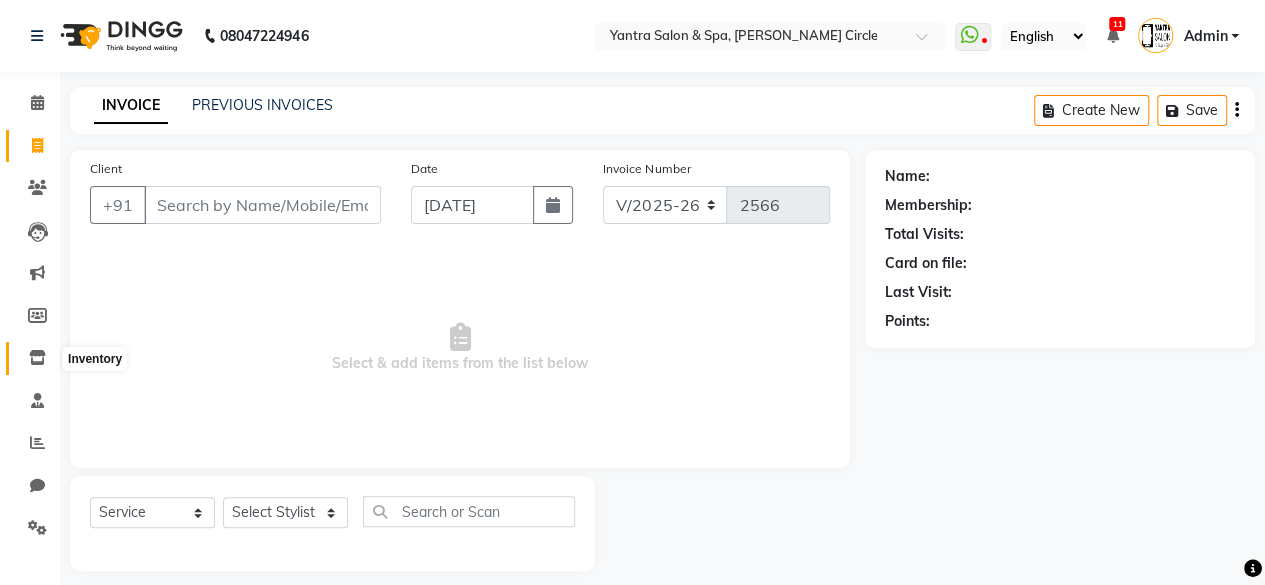 click 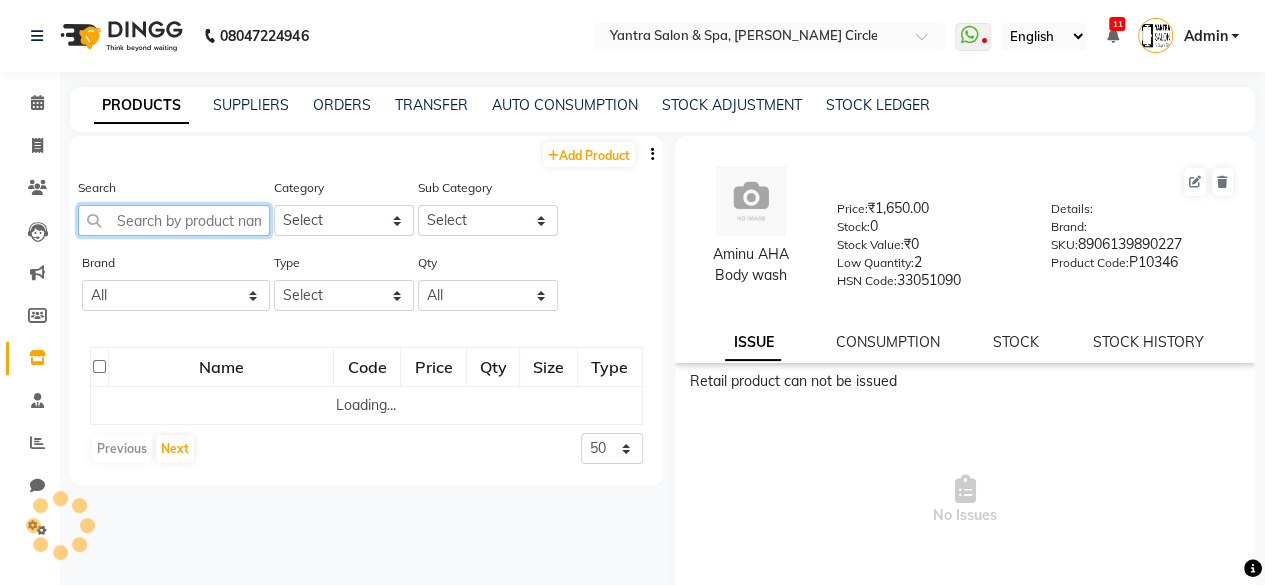 click 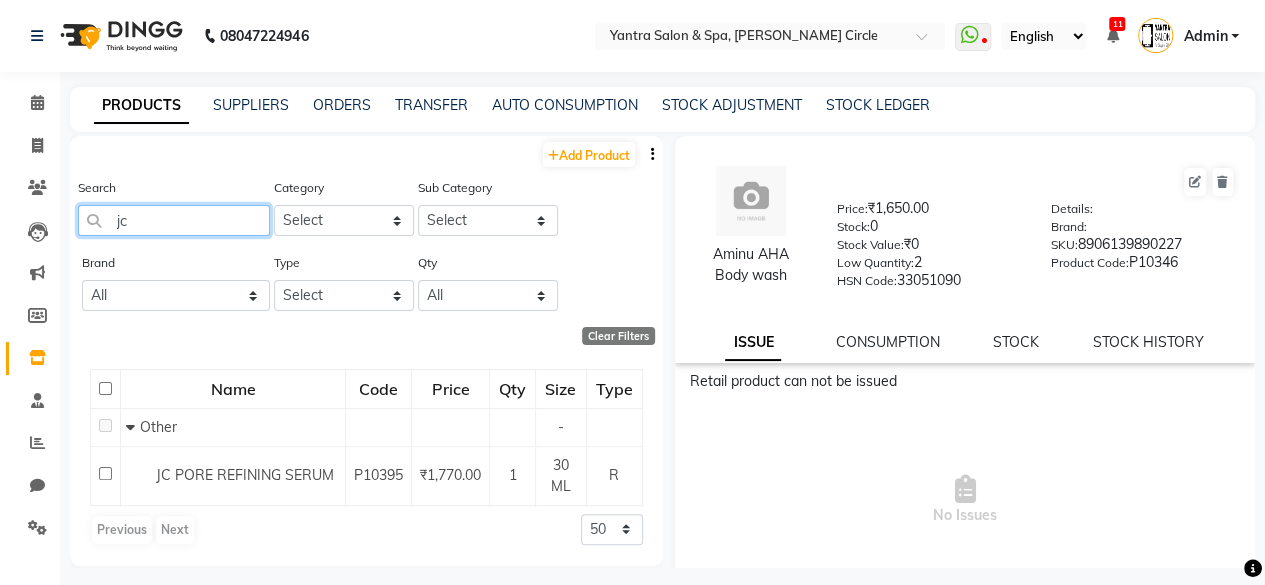 type on "j" 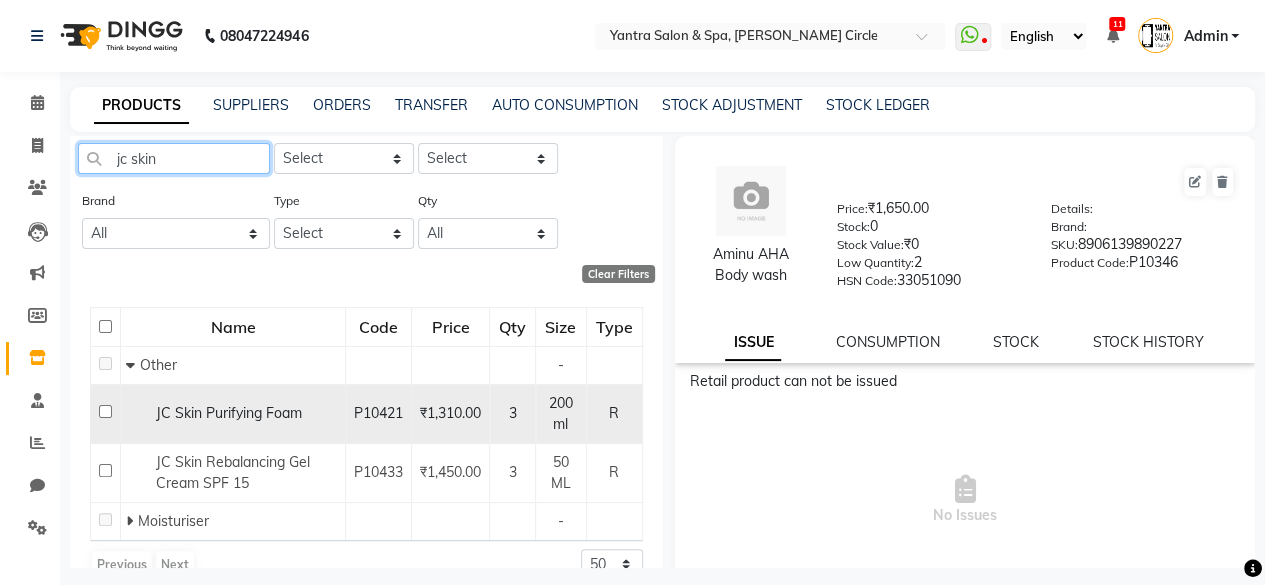 scroll, scrollTop: 92, scrollLeft: 0, axis: vertical 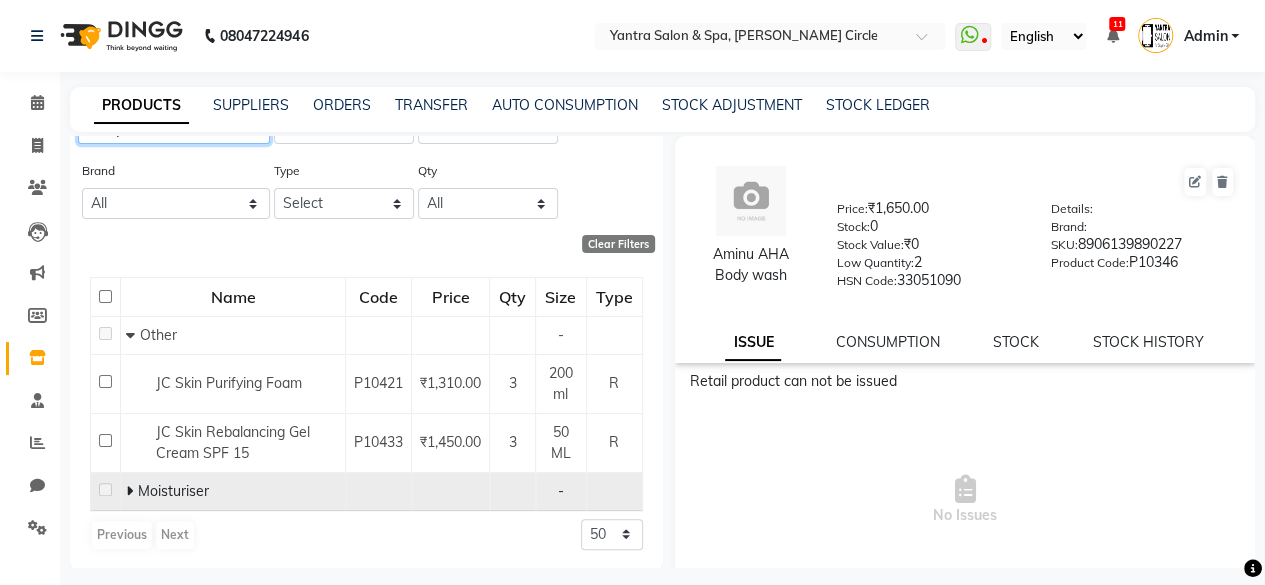 type on "jc skin" 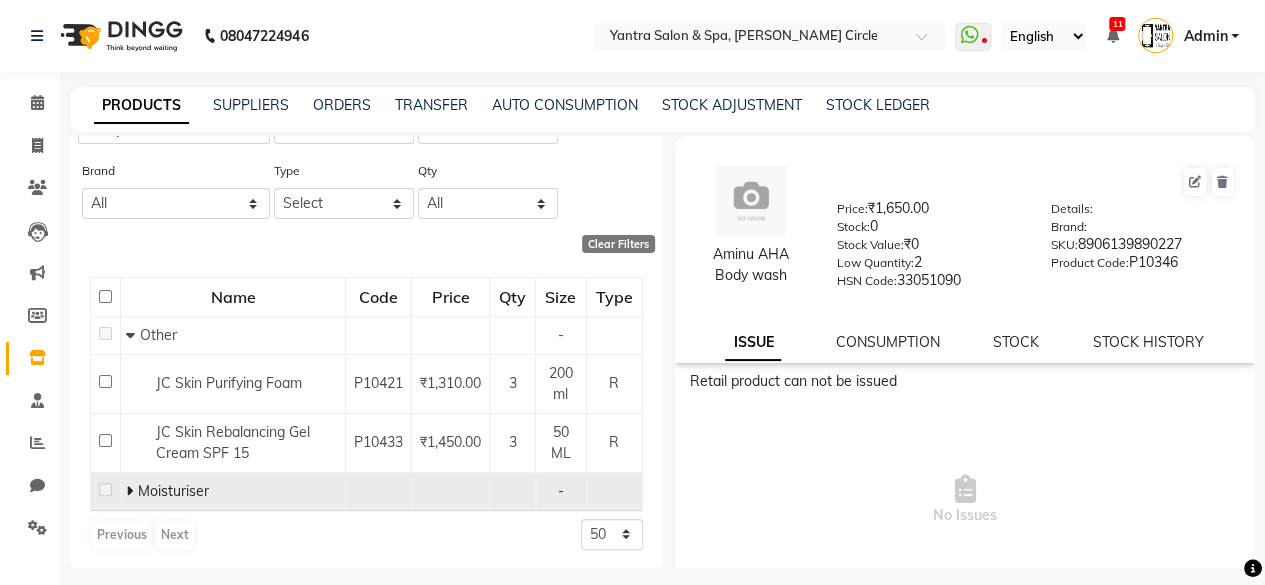 click 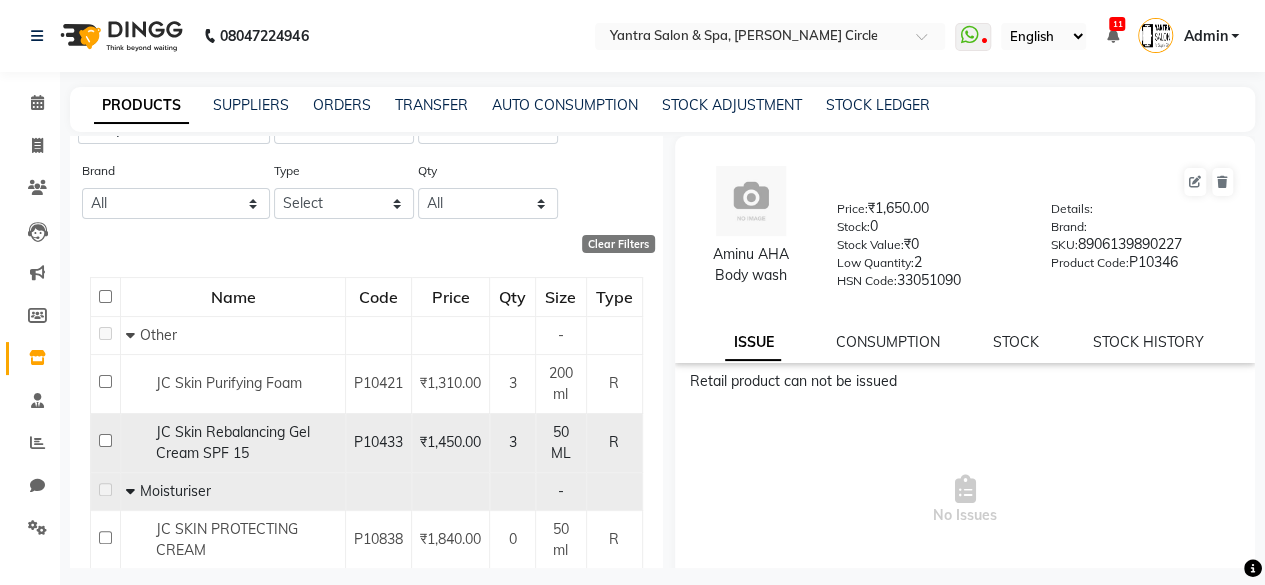 scroll, scrollTop: 151, scrollLeft: 0, axis: vertical 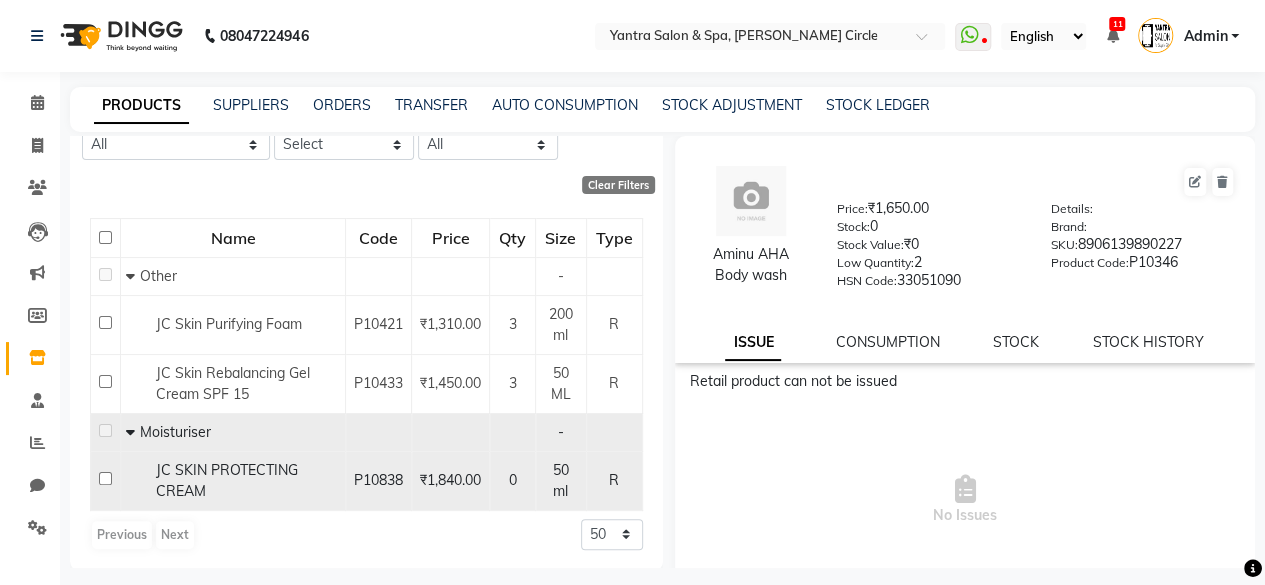 click on "JC SKIN PROTECTING CREAM" 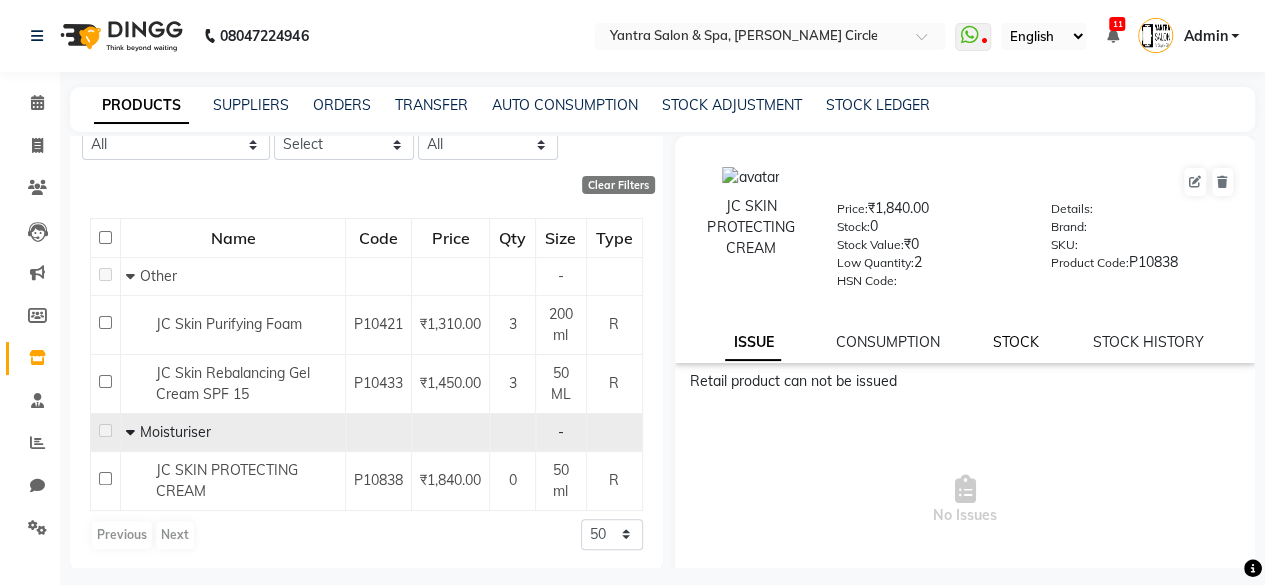 click on "STOCK" 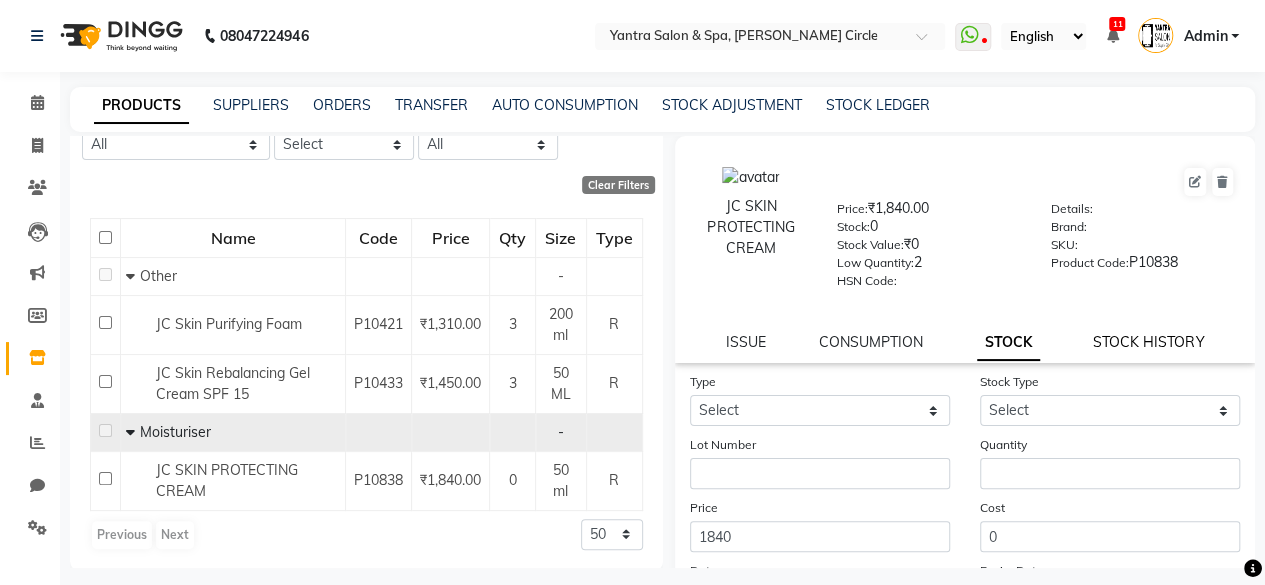 click on "STOCK HISTORY" 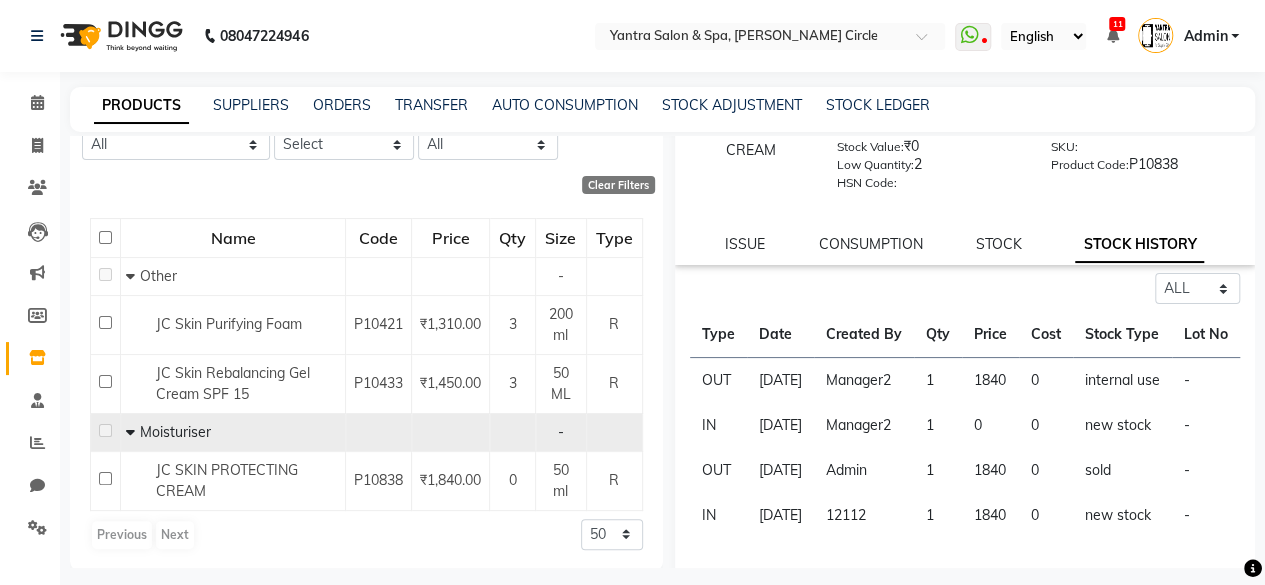 scroll, scrollTop: 0, scrollLeft: 0, axis: both 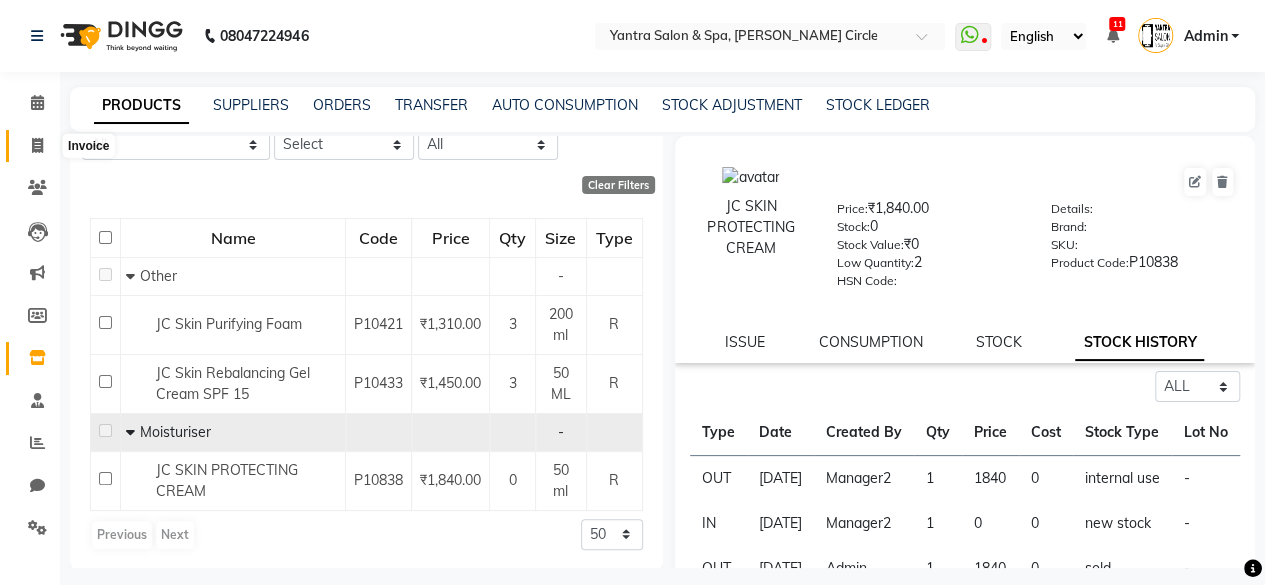 click 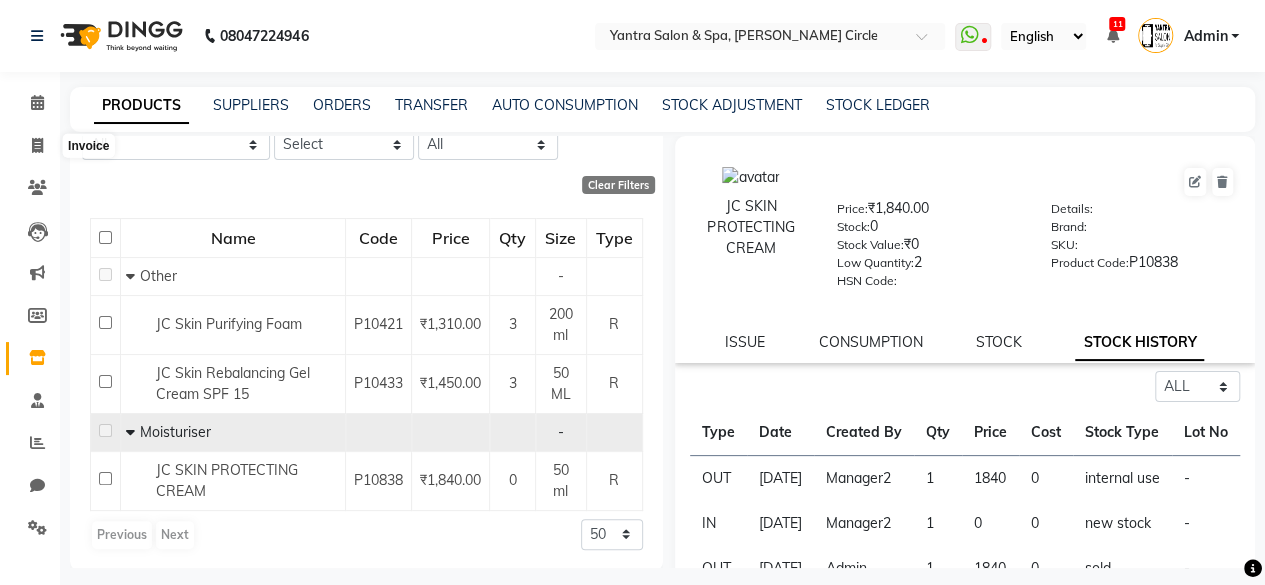 select on "service" 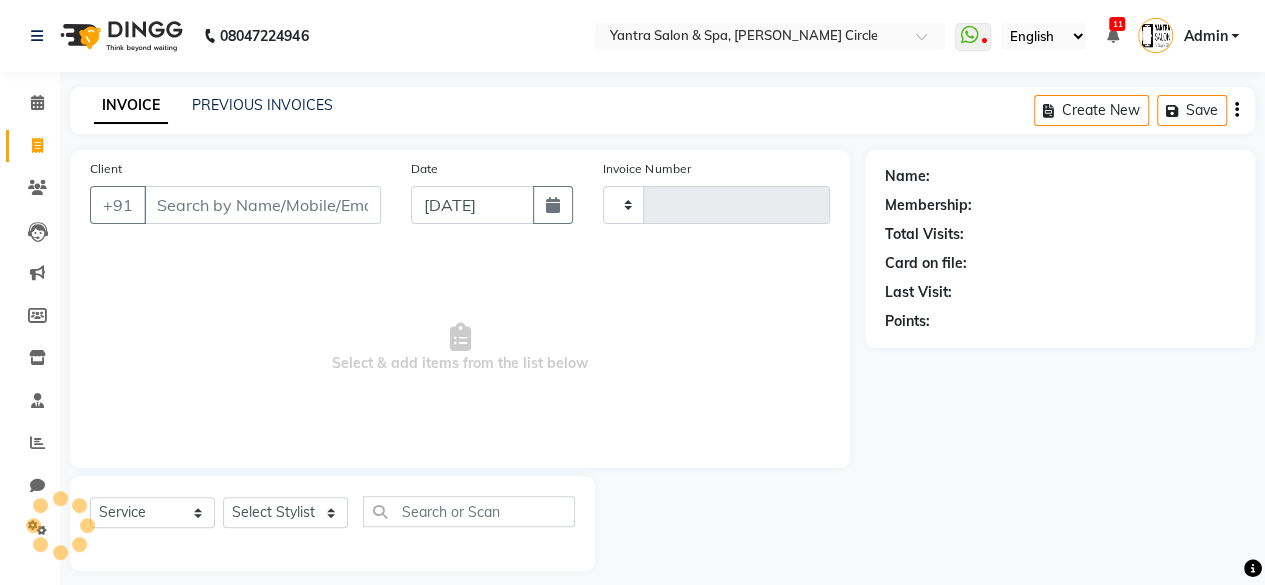 scroll, scrollTop: 15, scrollLeft: 0, axis: vertical 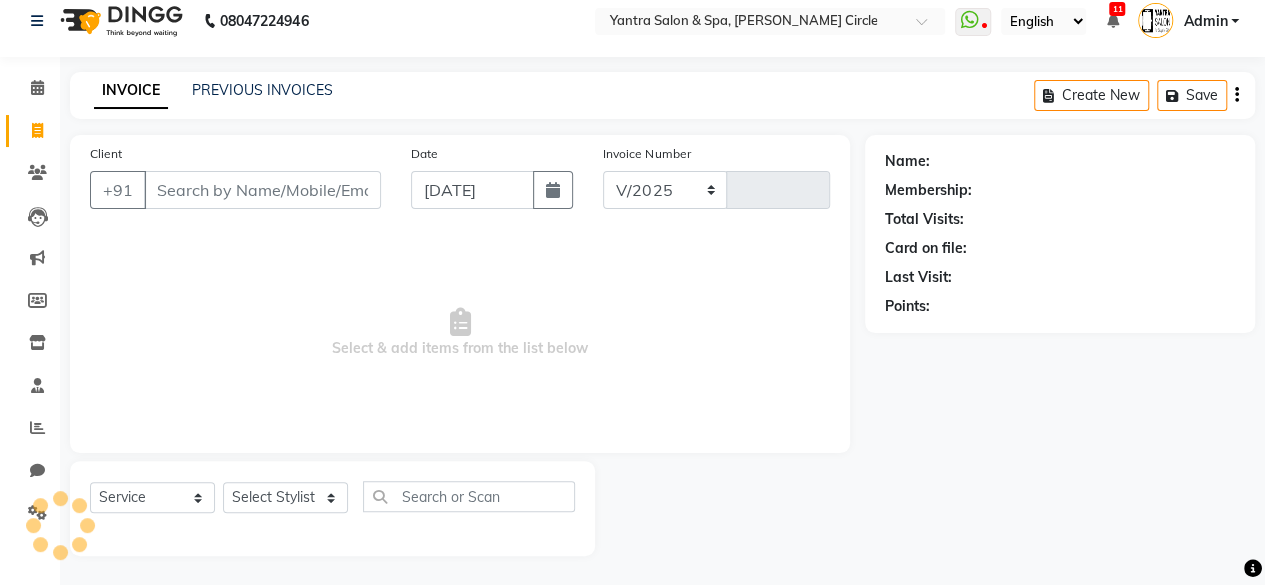 select on "152" 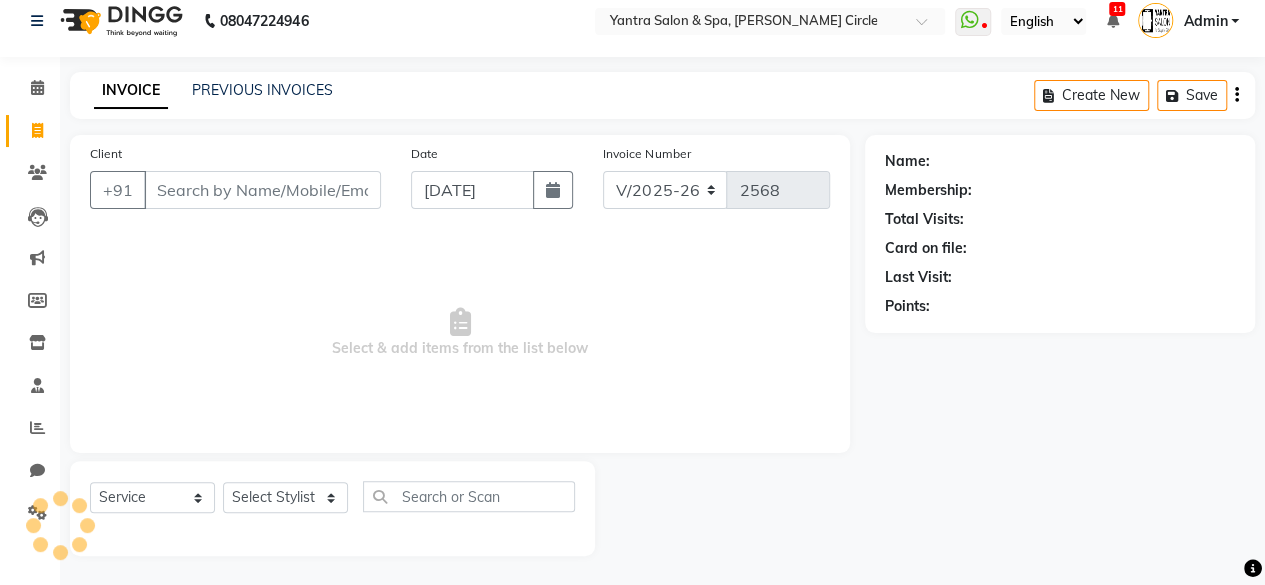 click on "Client" at bounding box center (262, 190) 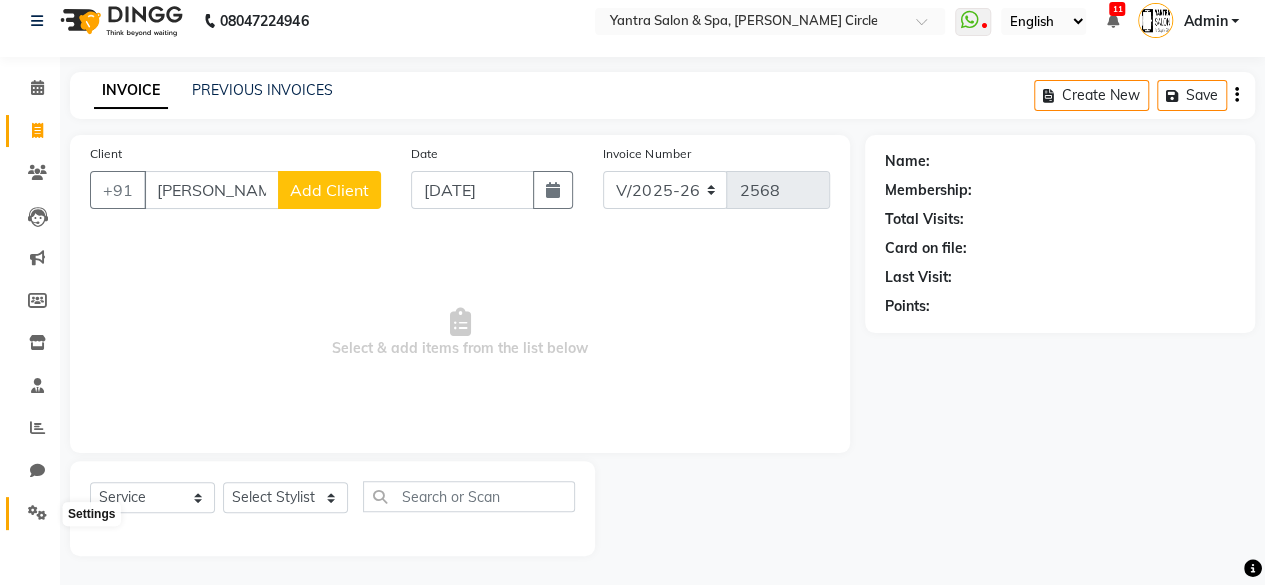 type on "[PERSON_NAME]" 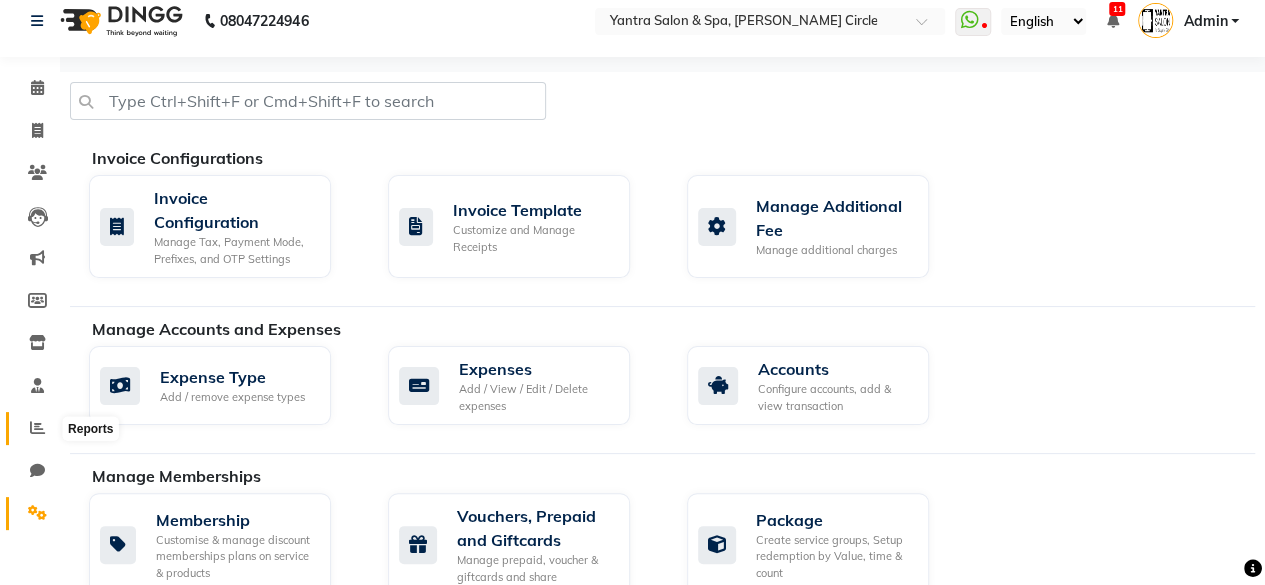 click 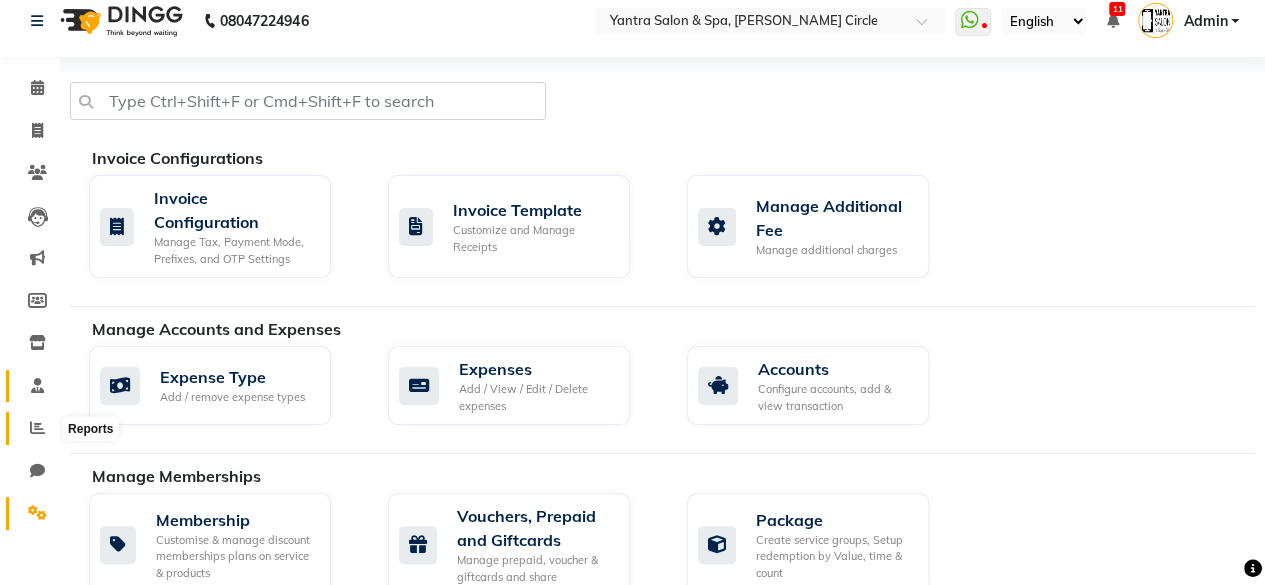 scroll, scrollTop: 0, scrollLeft: 0, axis: both 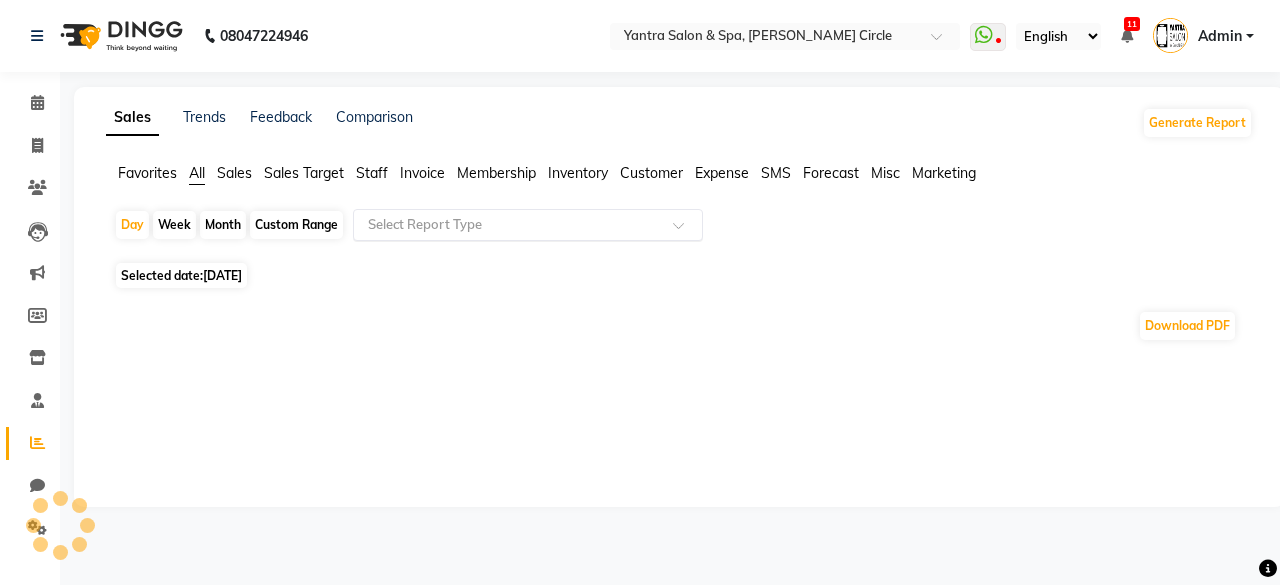 click 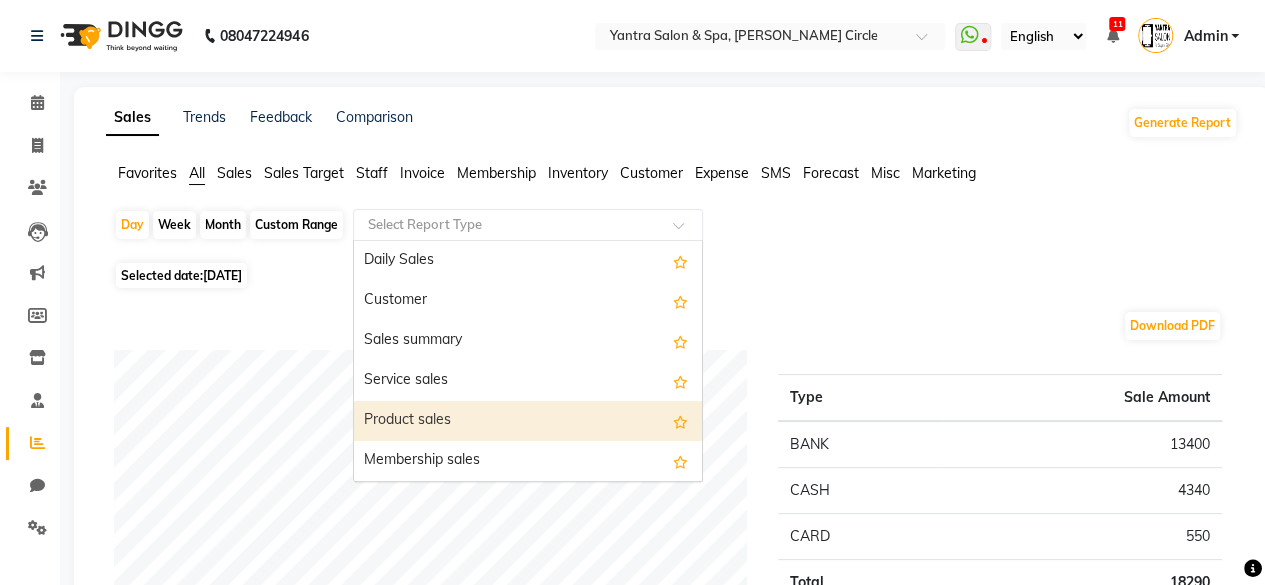 click on "Product sales" at bounding box center [528, 421] 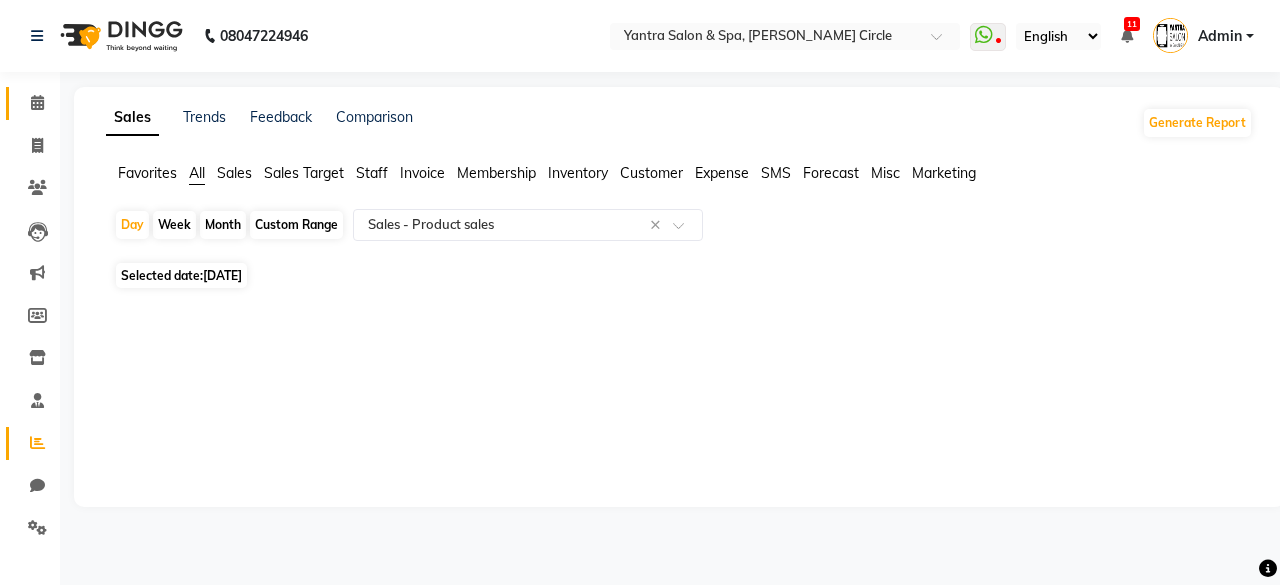 click on "Calendar" 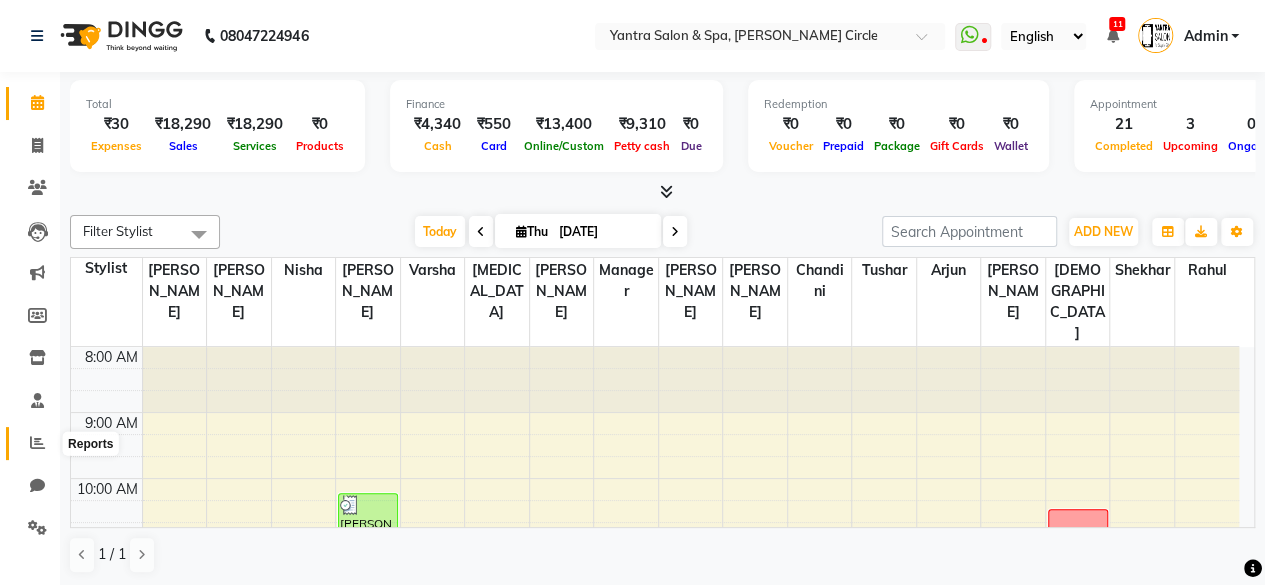 click 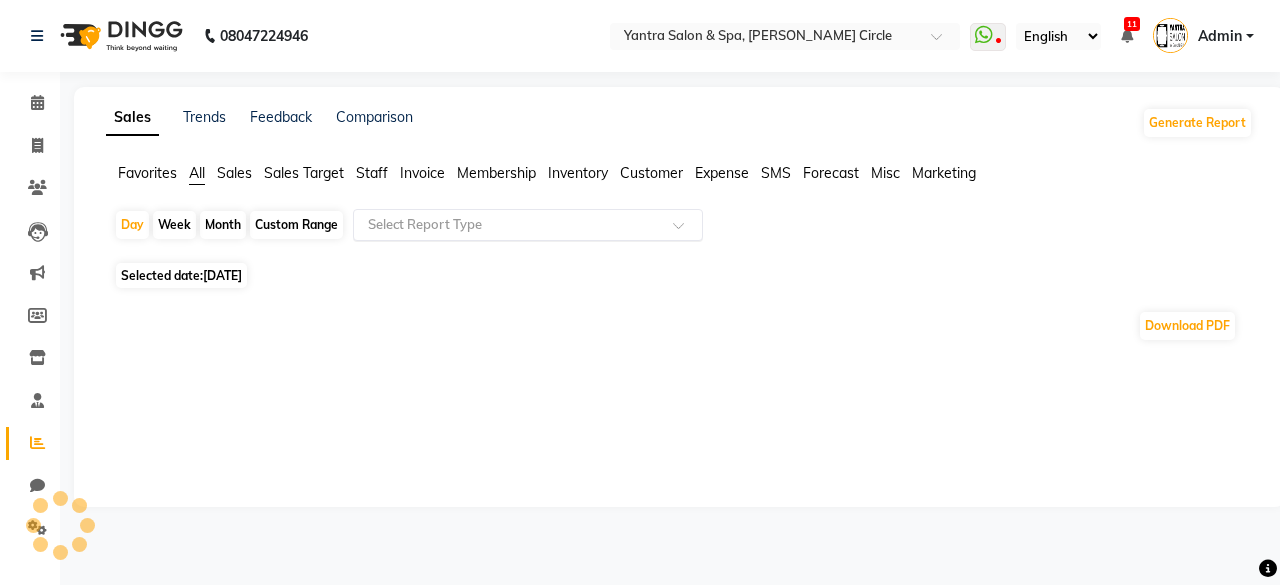 click 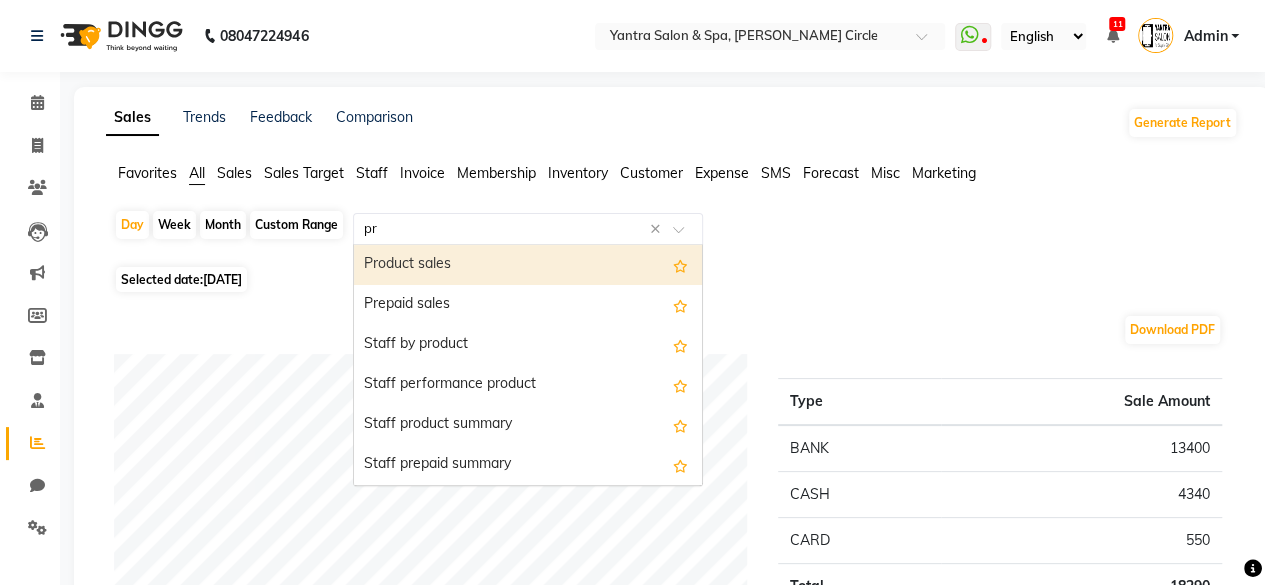 type on "pro" 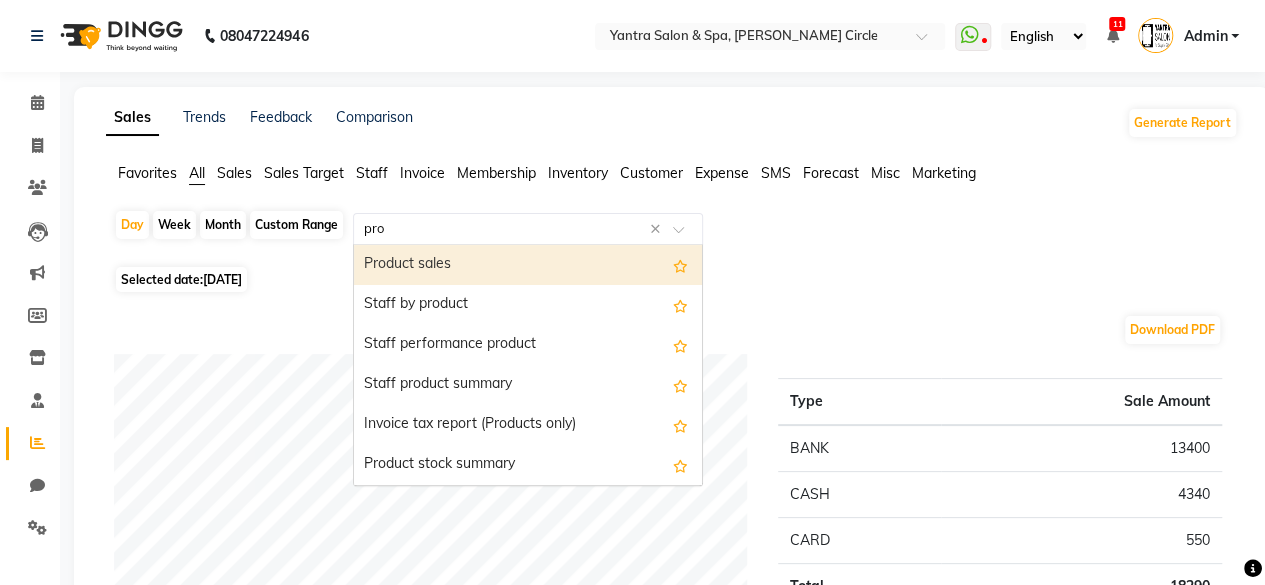 type 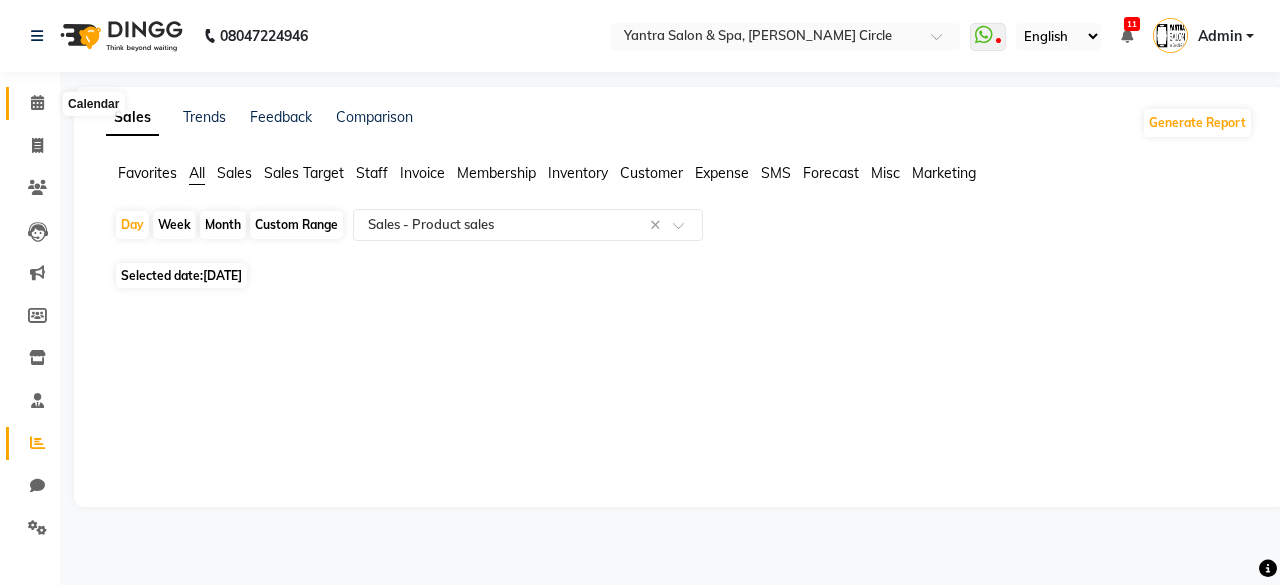 click 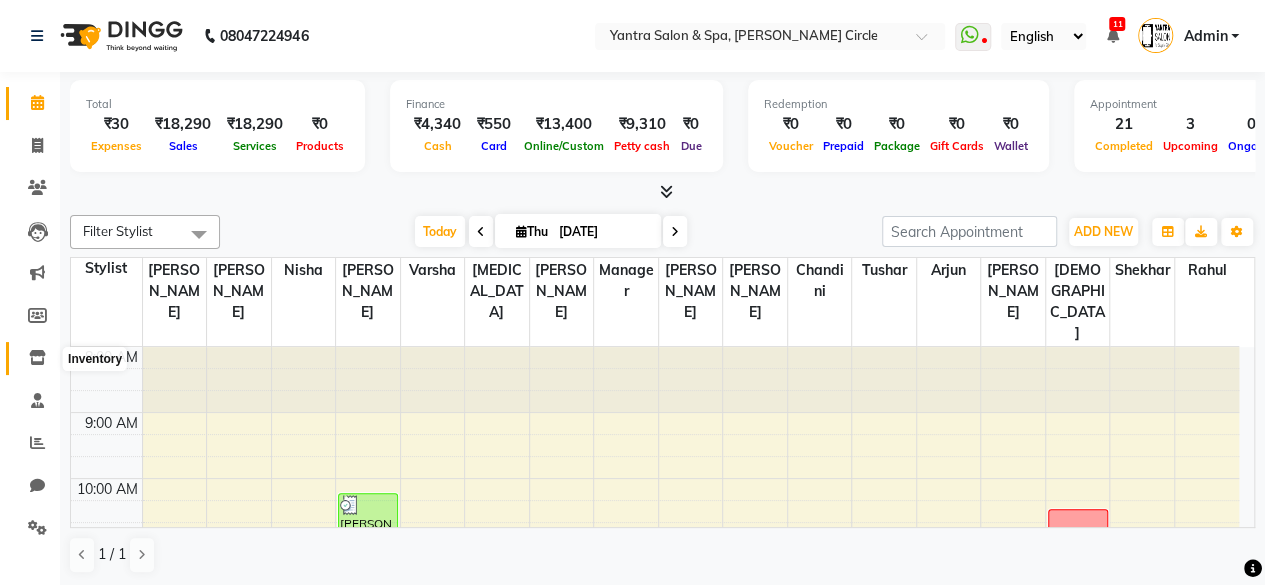 click 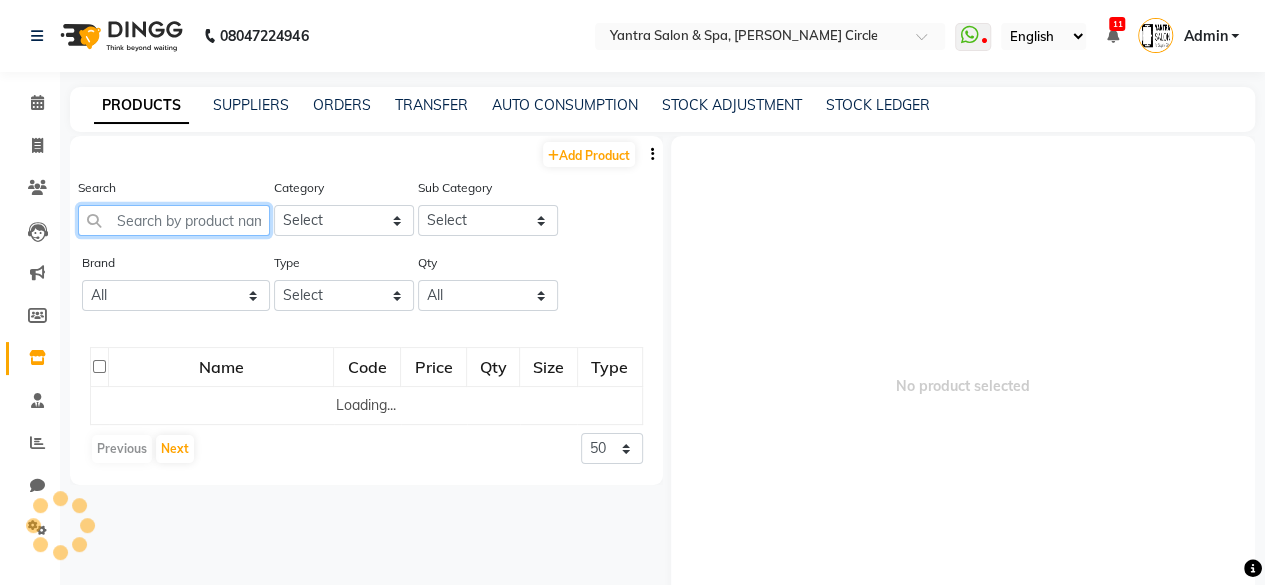 click 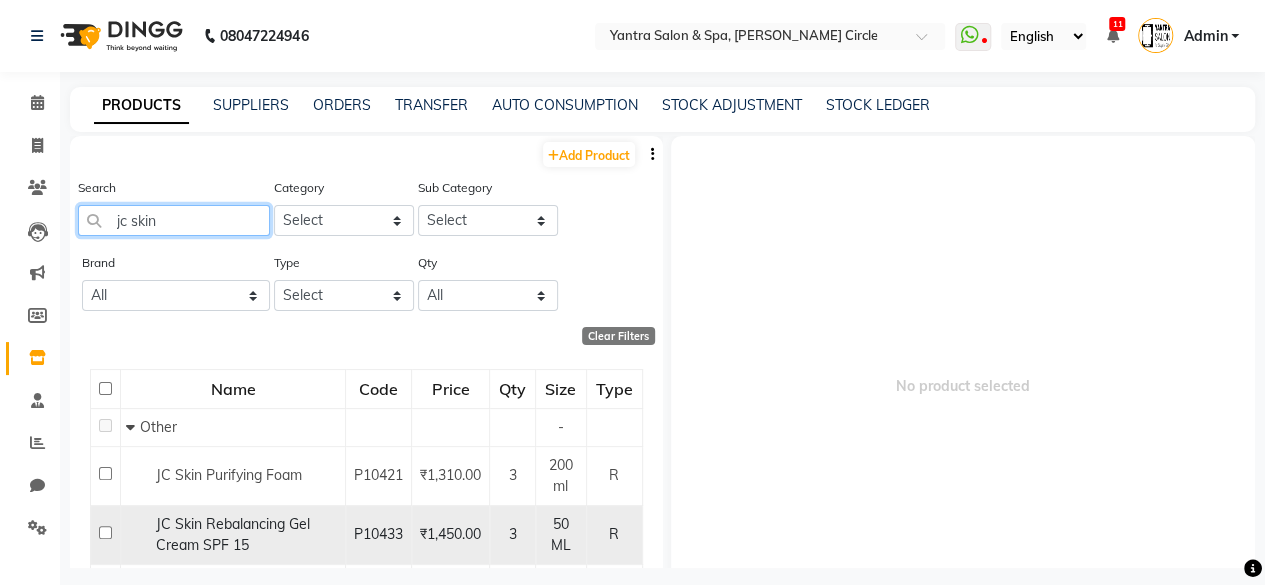 scroll, scrollTop: 92, scrollLeft: 0, axis: vertical 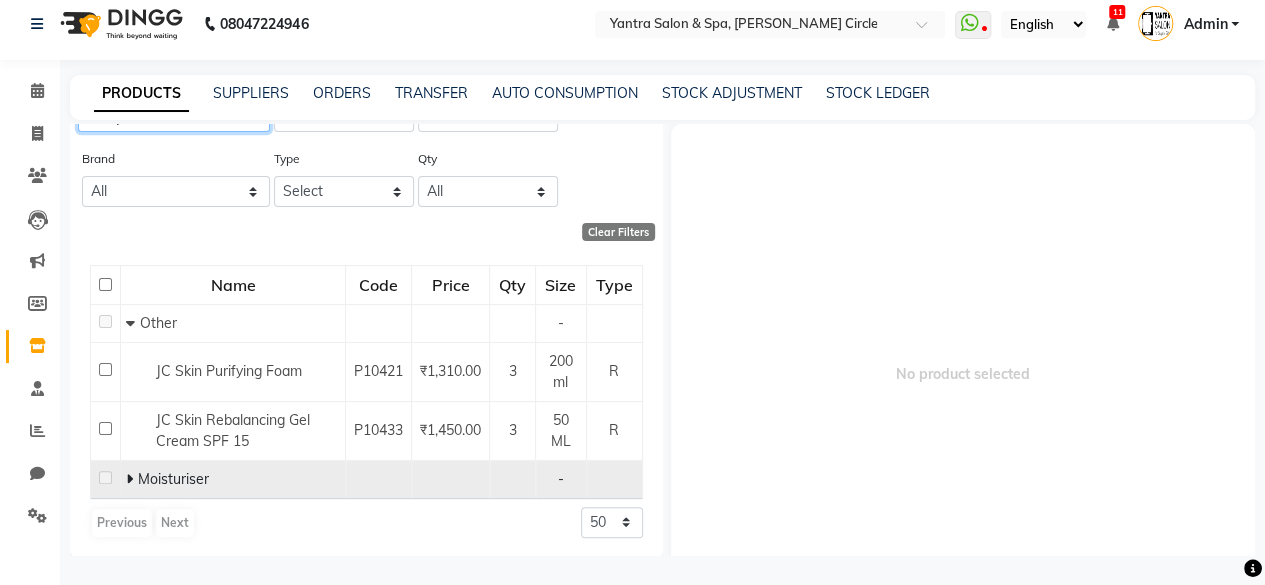 type on "jc skin" 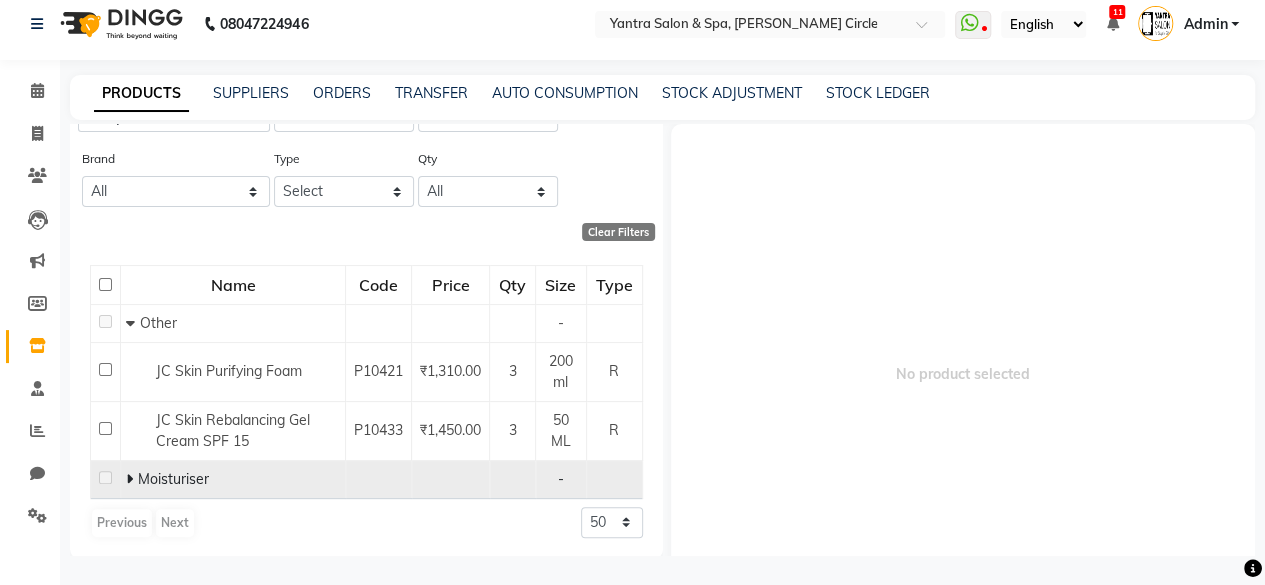 click 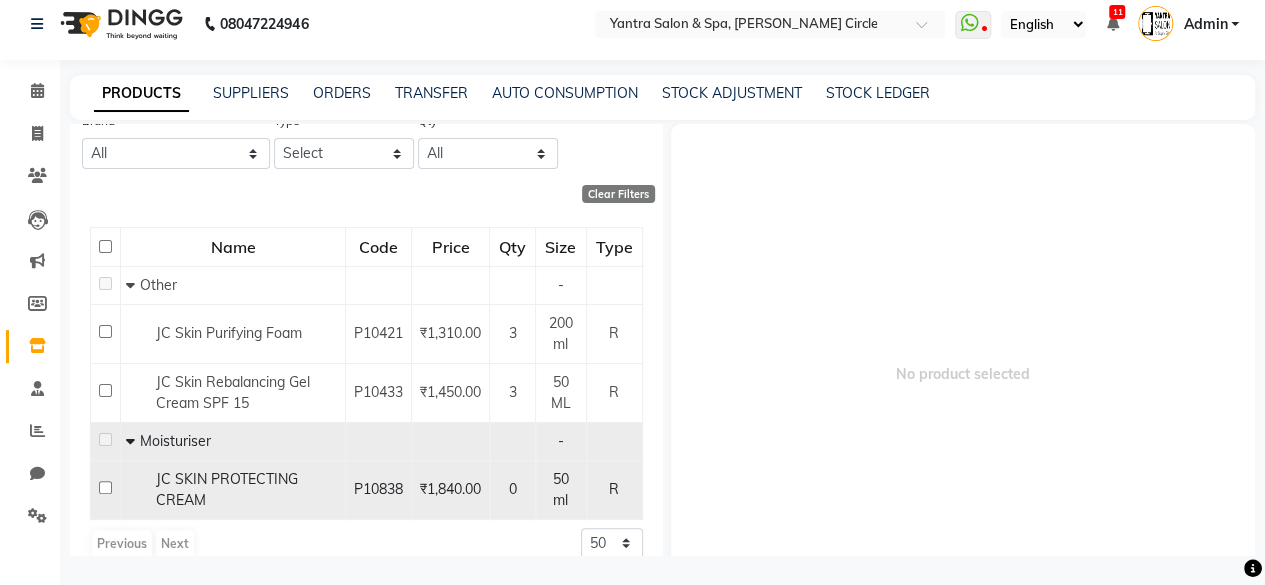 scroll, scrollTop: 151, scrollLeft: 0, axis: vertical 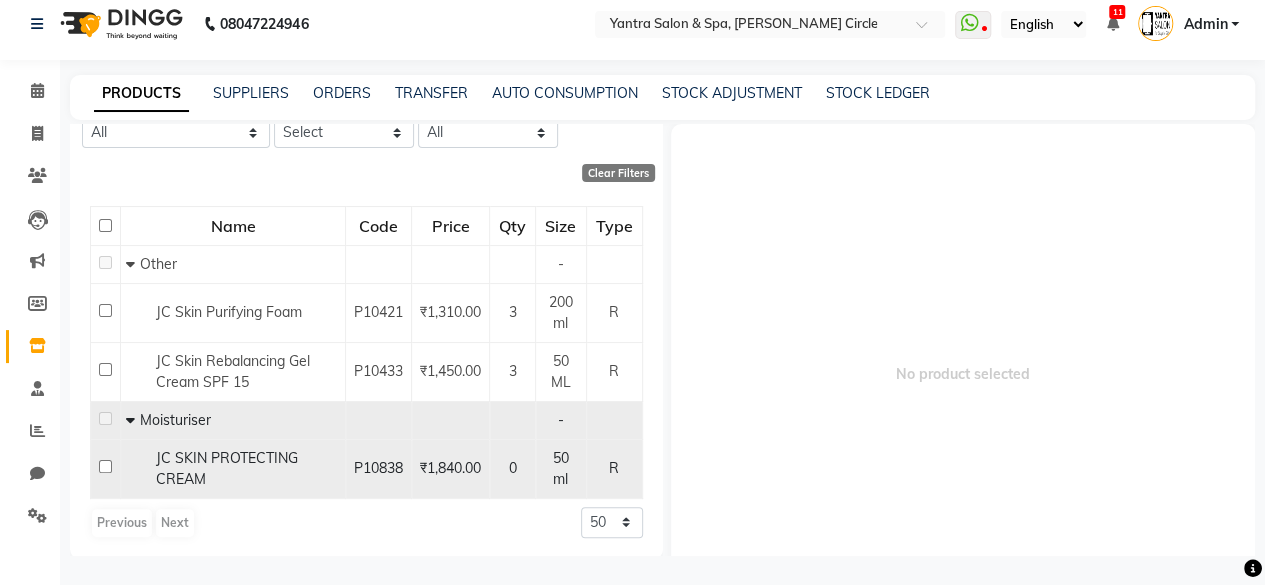 click on "JC SKIN PROTECTING CREAM" 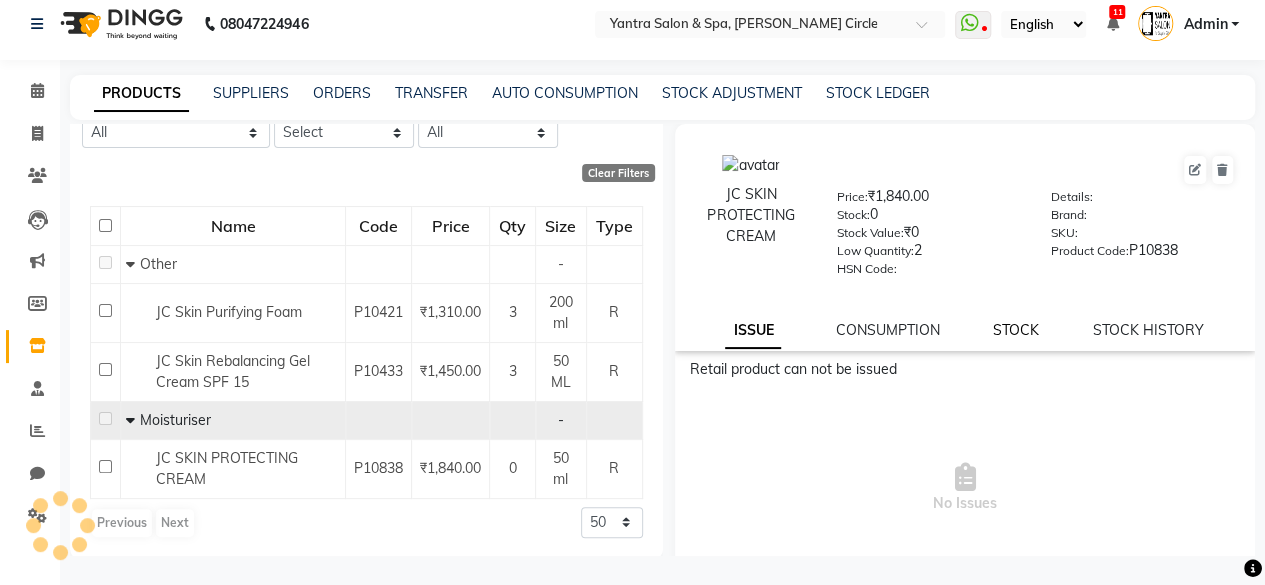 click on "STOCK" 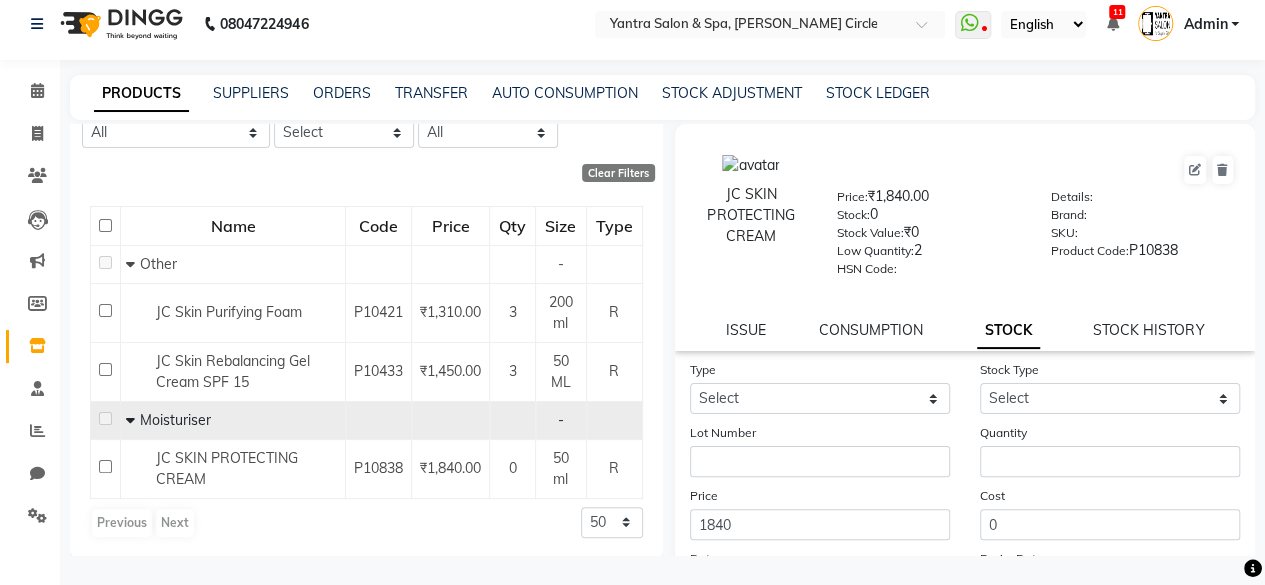 click on "JC SKIN PROTECTING CREAM  Price:   ₹1,840.00  Stock:   0  Stock Value:   ₹0  Low Quantity:  2  HSN Code:    Details:     Brand:     SKU:     Product Code:   P10838  ISSUE CONSUMPTION STOCK STOCK HISTORY" 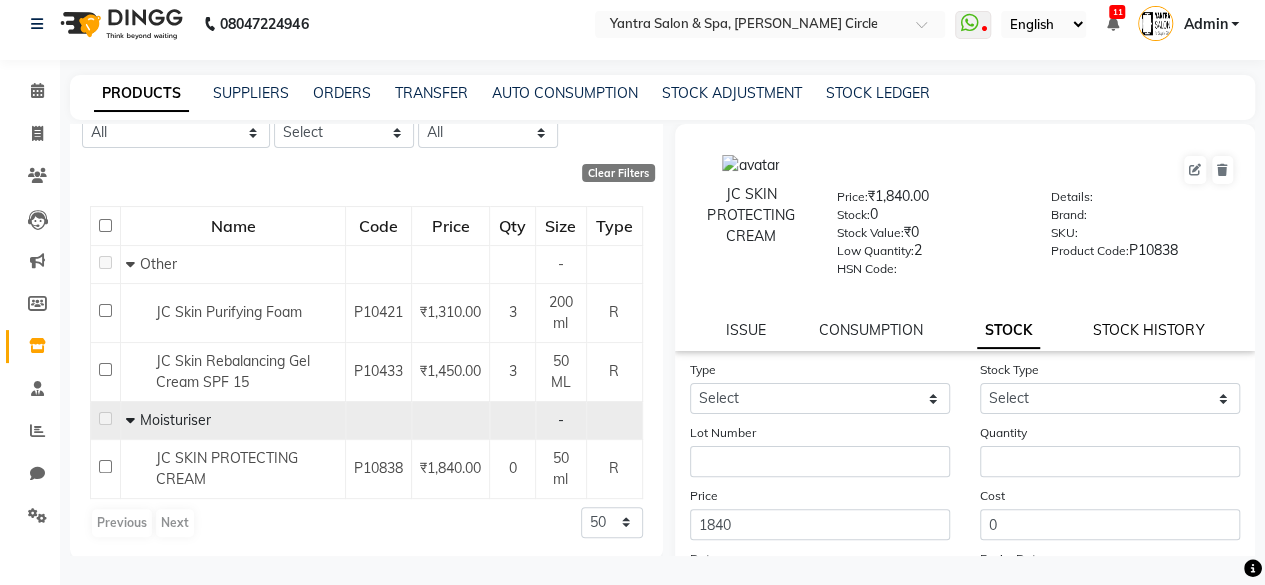 click on "STOCK HISTORY" 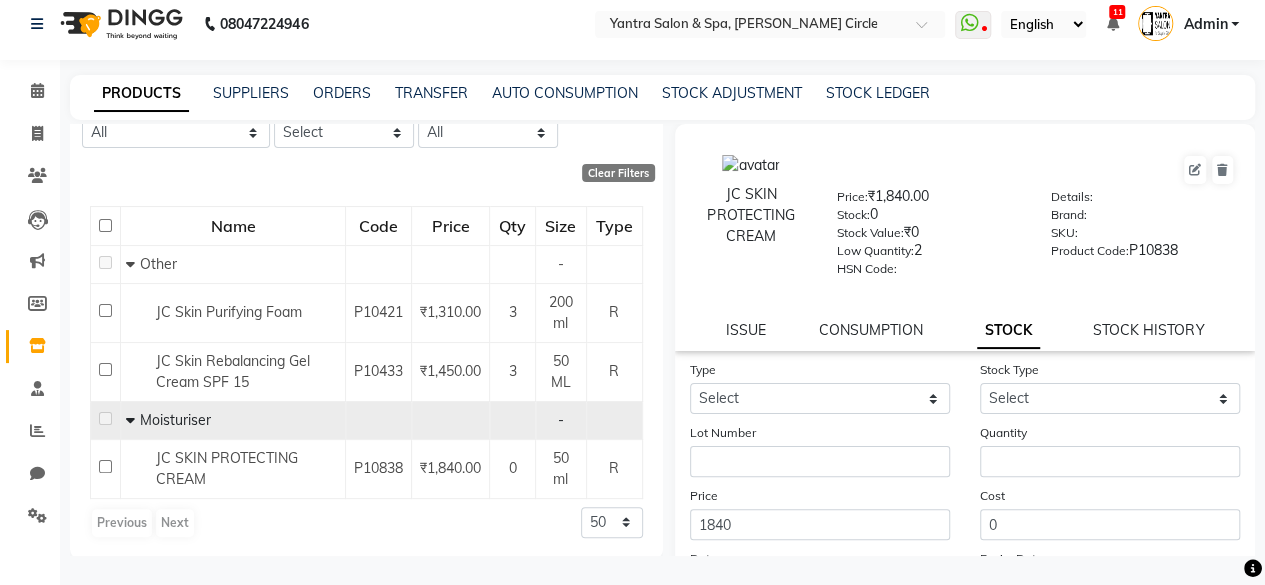 select on "all" 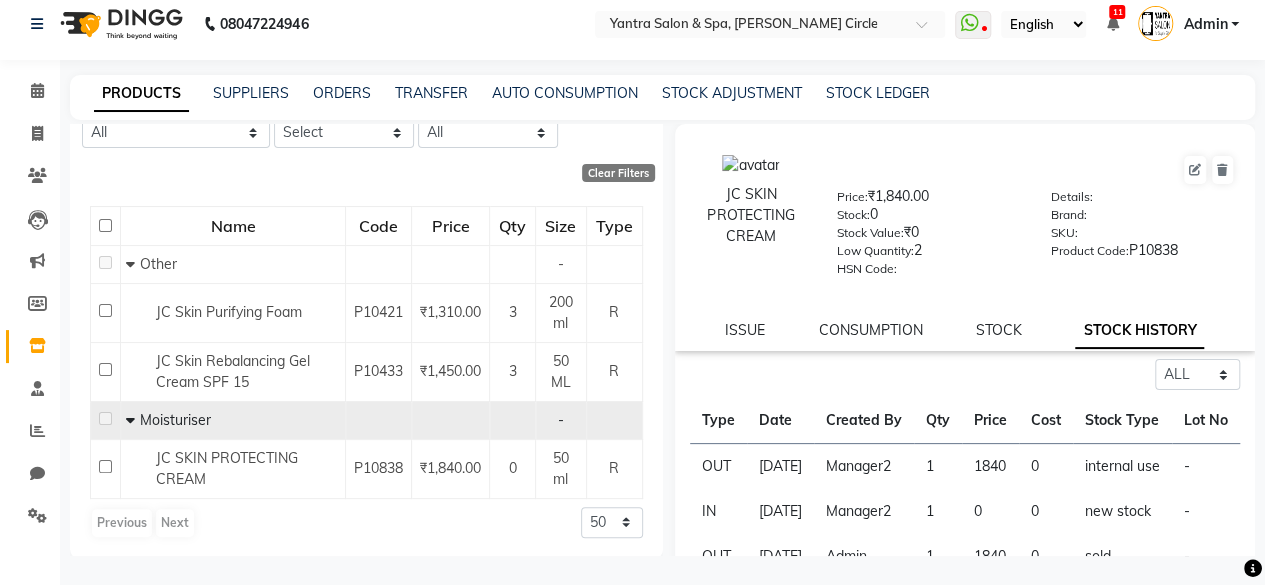 scroll, scrollTop: 200, scrollLeft: 0, axis: vertical 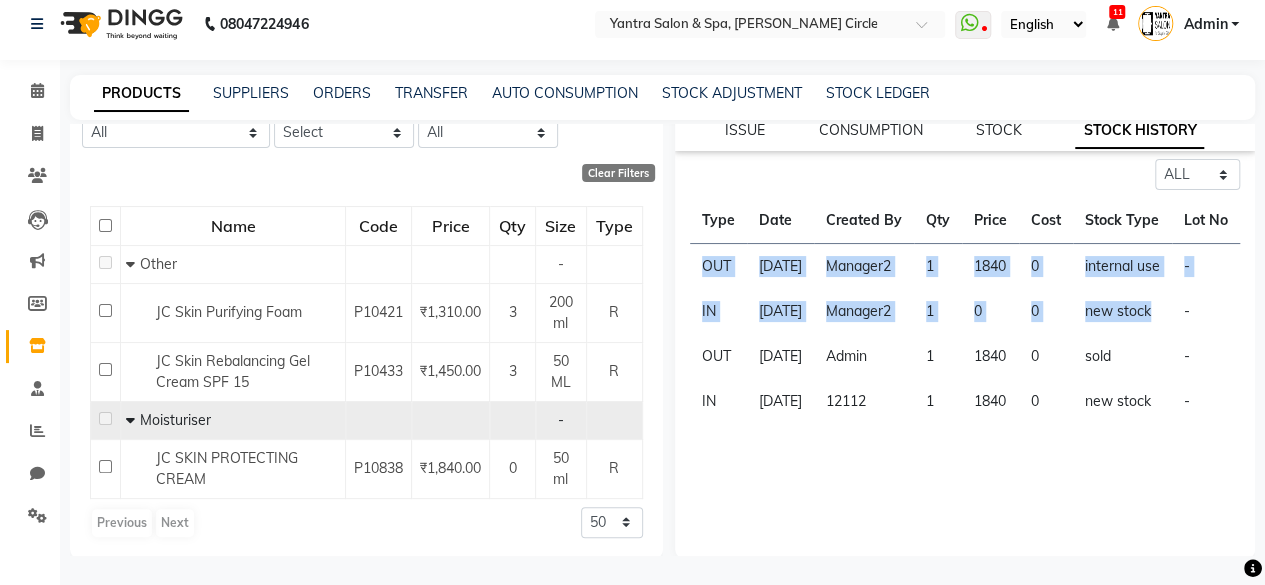 drag, startPoint x: 700, startPoint y: 285, endPoint x: 1149, endPoint y: 369, distance: 456.7899 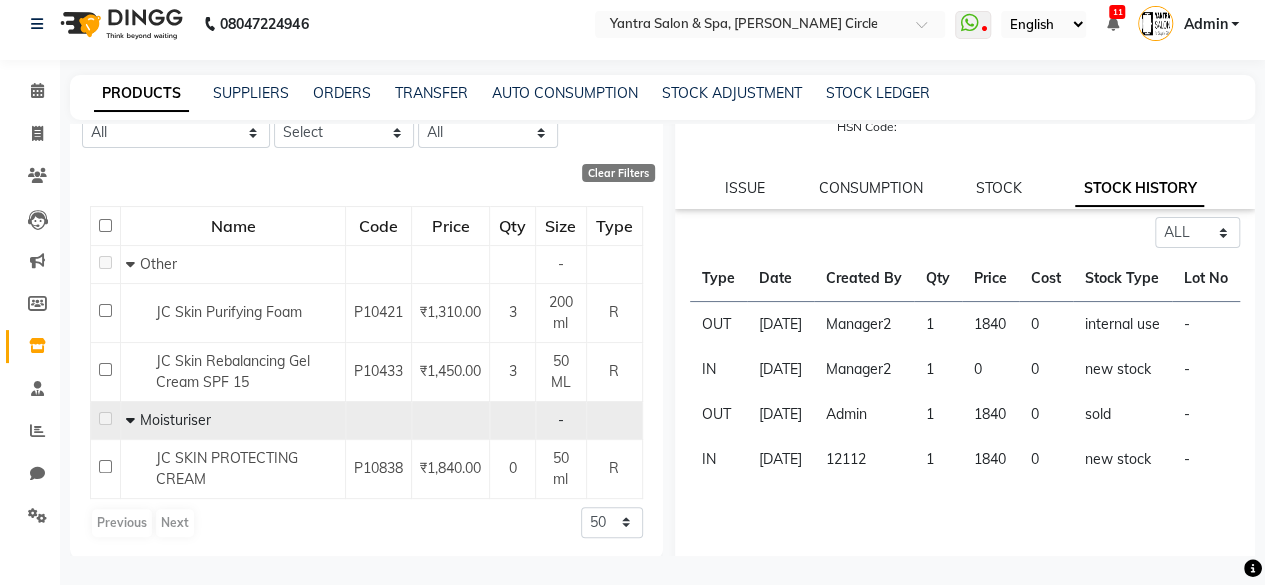scroll, scrollTop: 100, scrollLeft: 0, axis: vertical 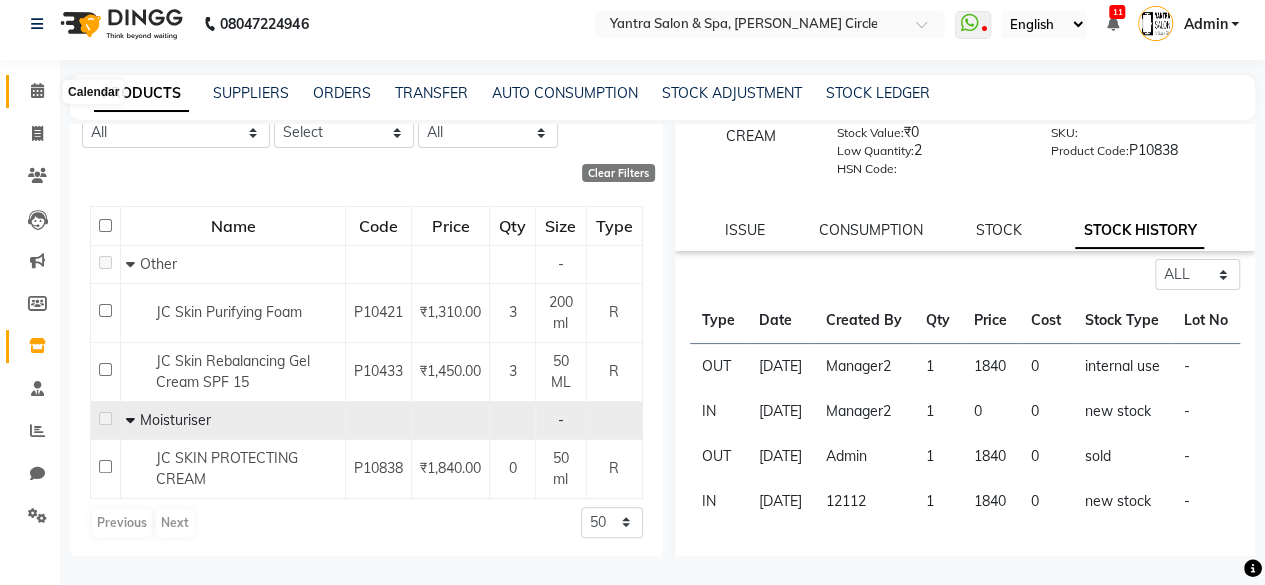 click 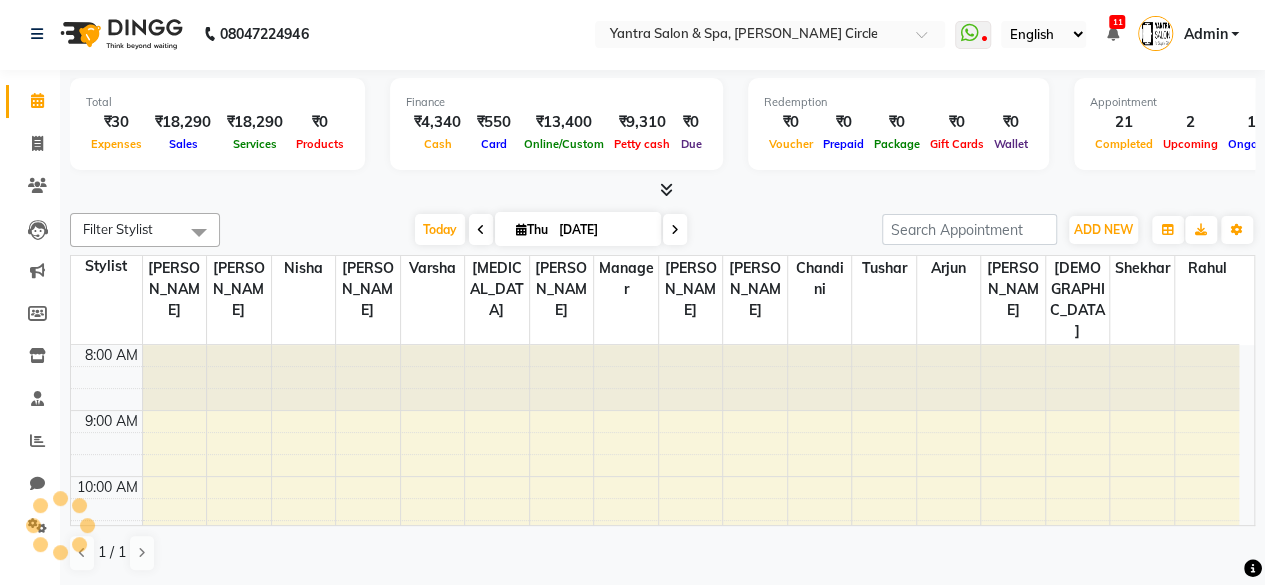 scroll, scrollTop: 0, scrollLeft: 0, axis: both 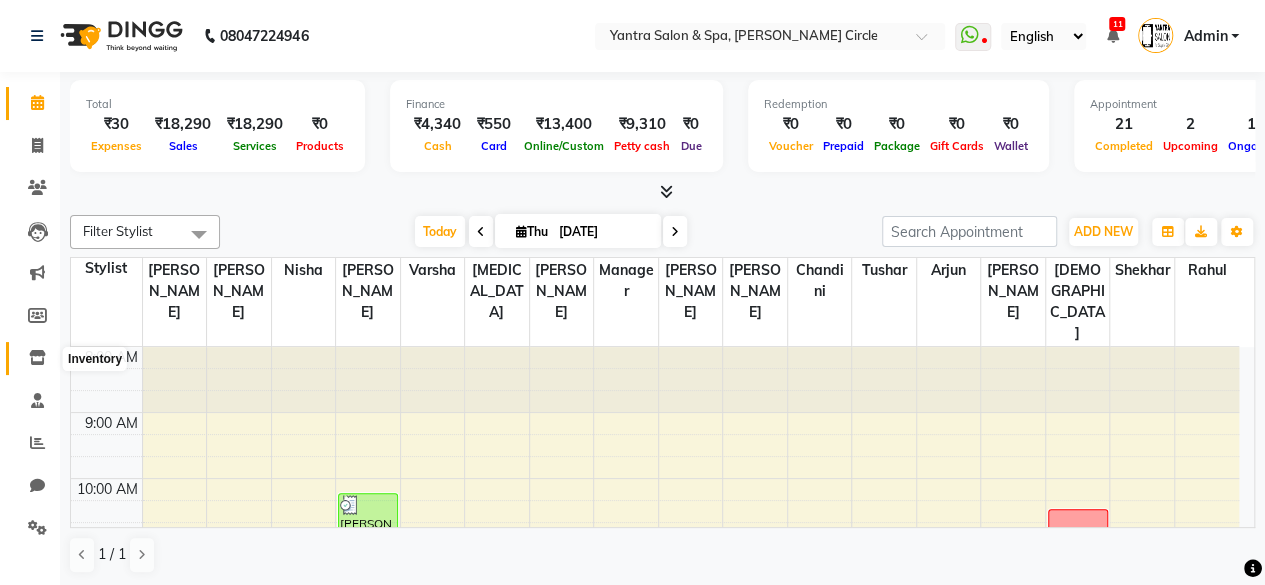 click 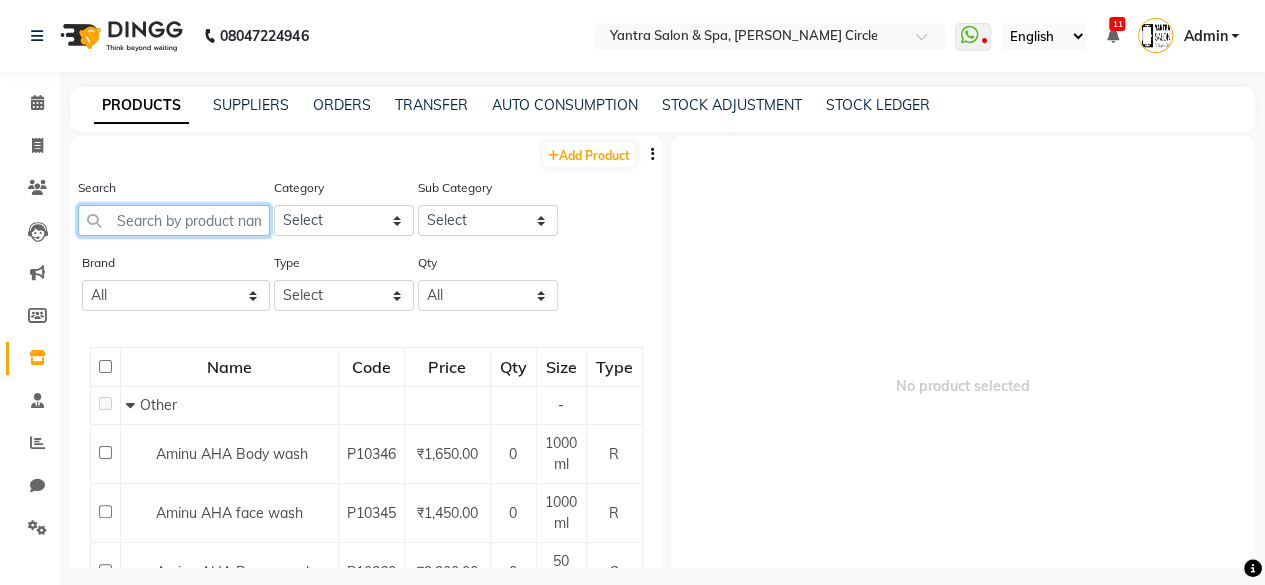 click 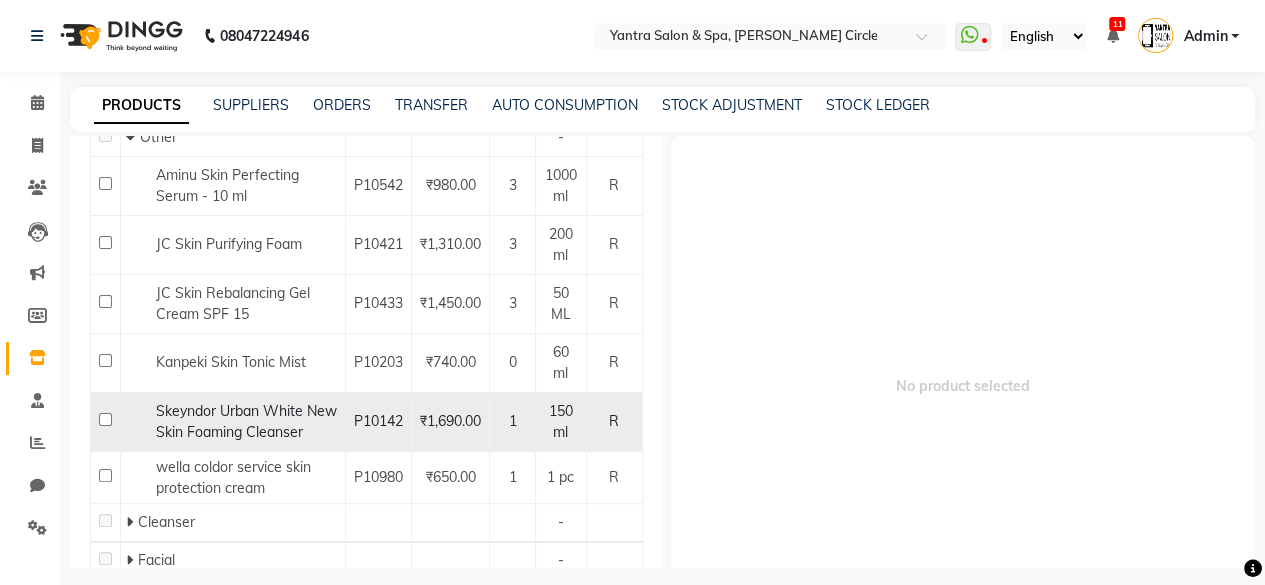 scroll, scrollTop: 400, scrollLeft: 0, axis: vertical 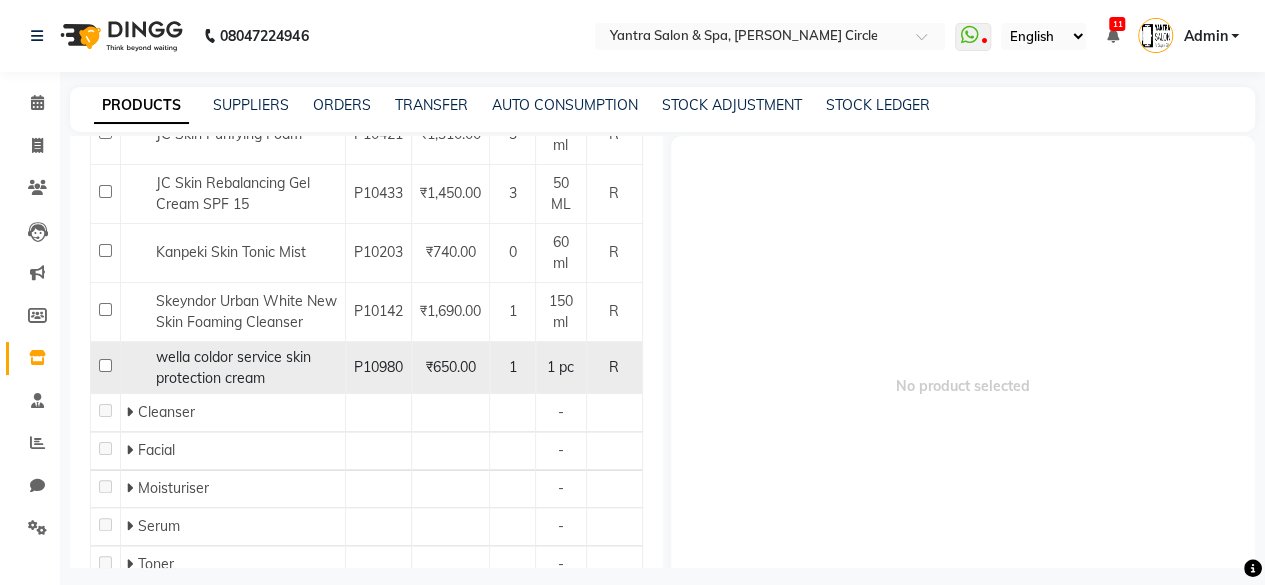 type on "skin" 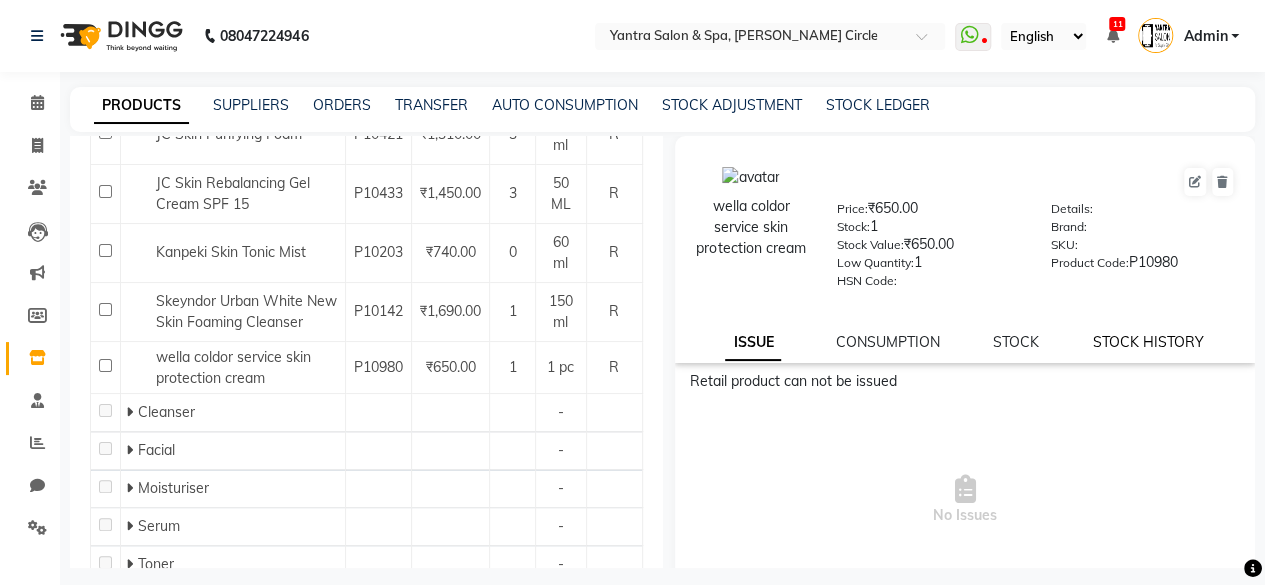 click on "STOCK HISTORY" 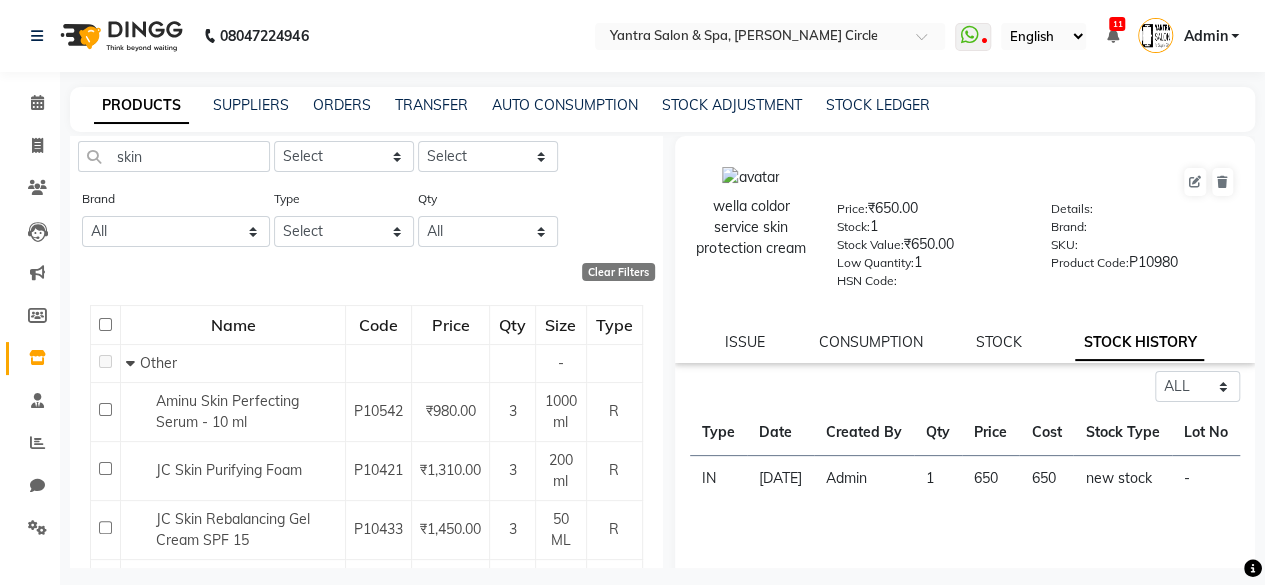 scroll, scrollTop: 0, scrollLeft: 0, axis: both 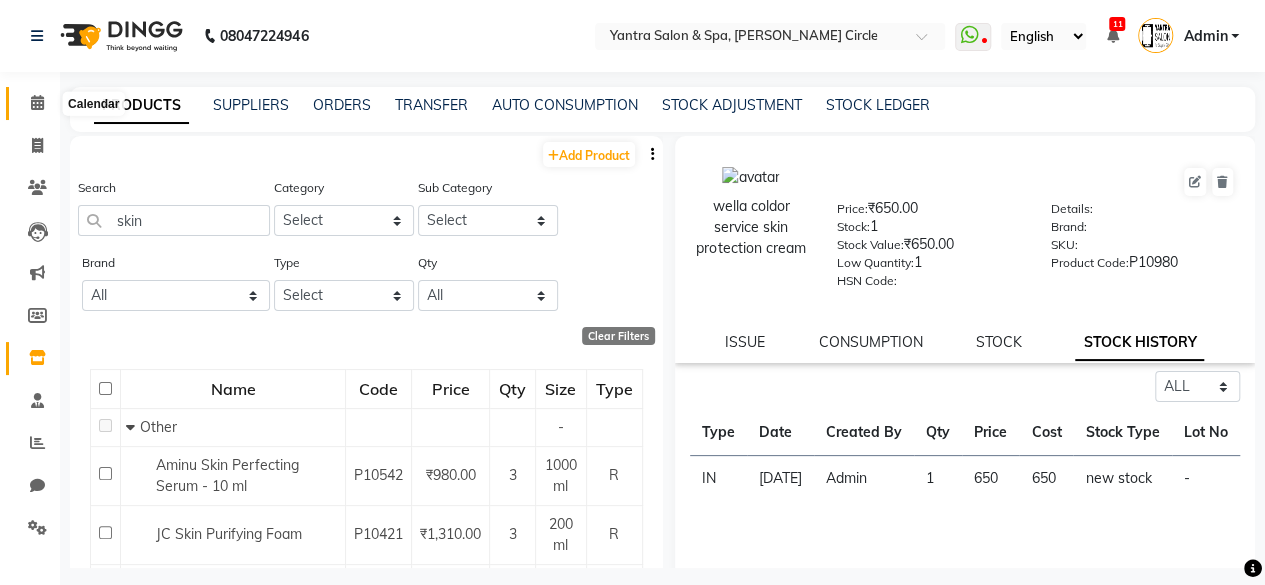 click 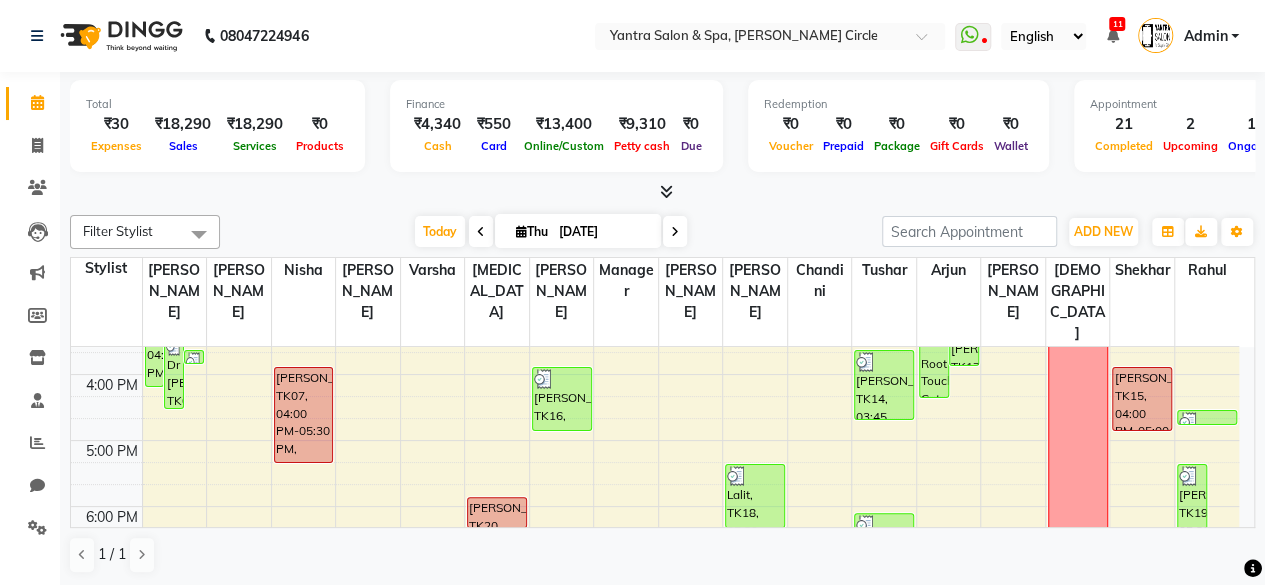 scroll, scrollTop: 686, scrollLeft: 0, axis: vertical 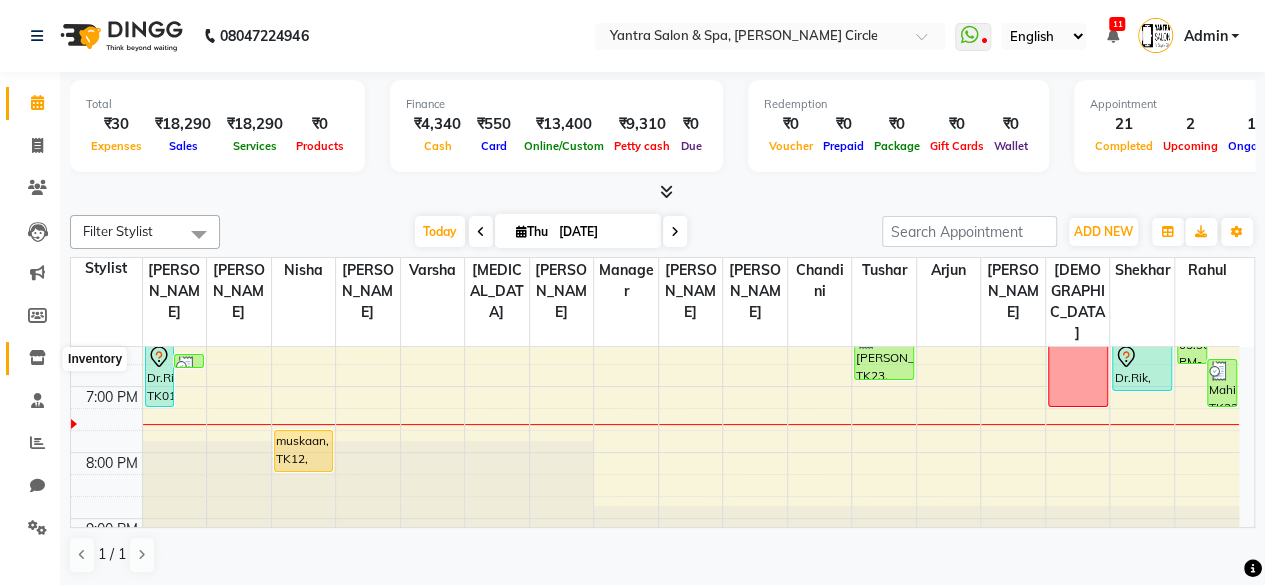 click 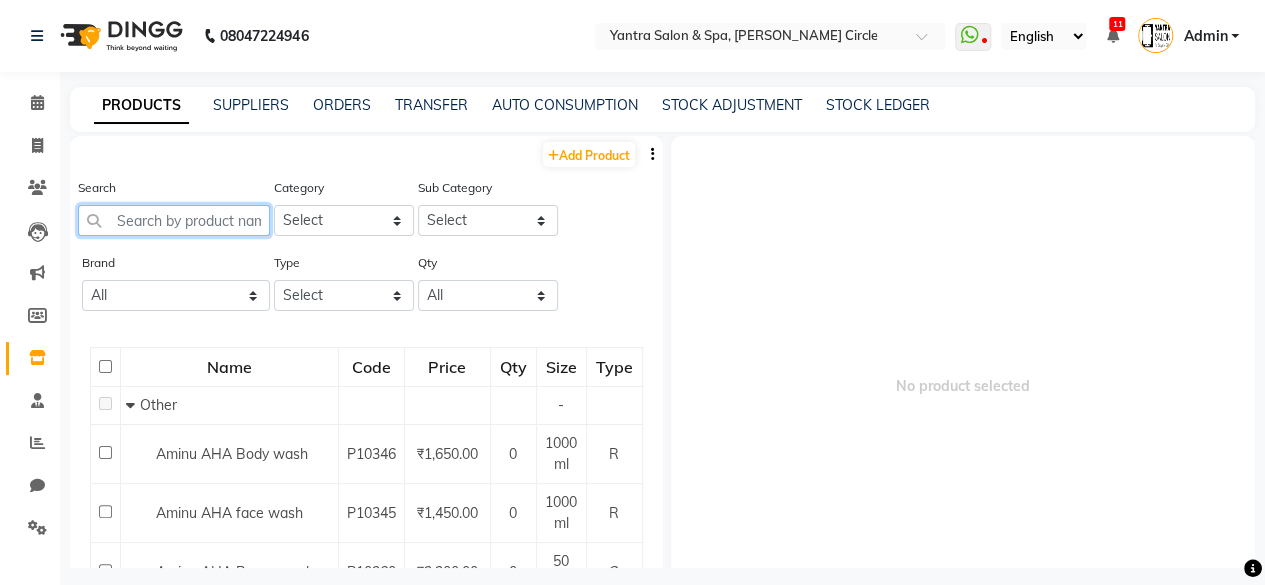 click 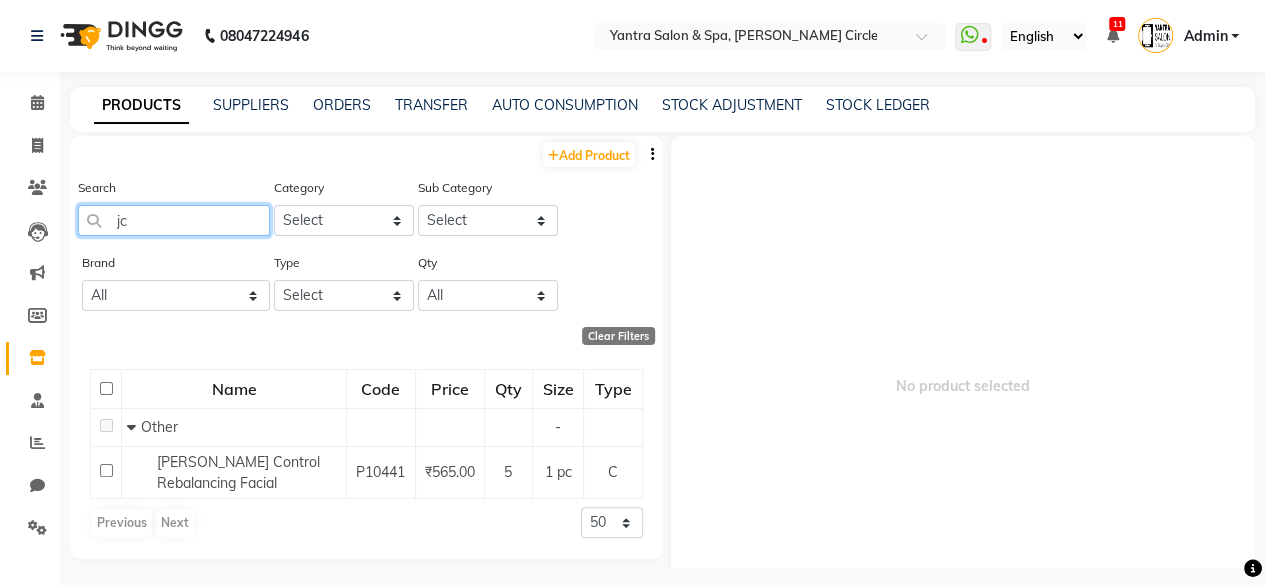 type on "j" 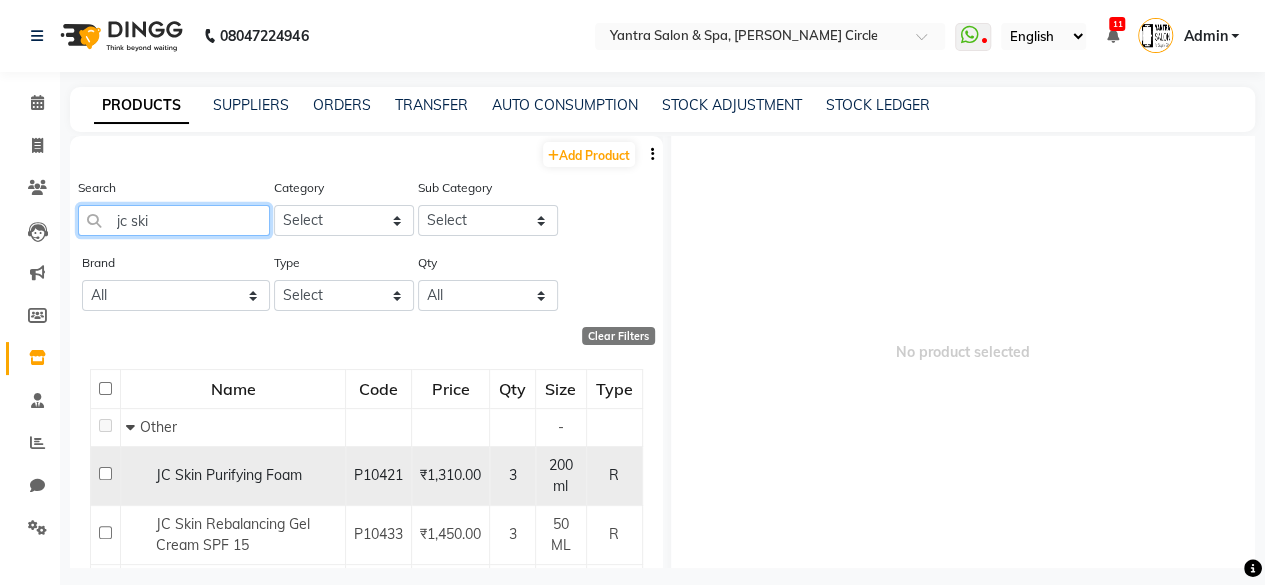 scroll, scrollTop: 68, scrollLeft: 0, axis: vertical 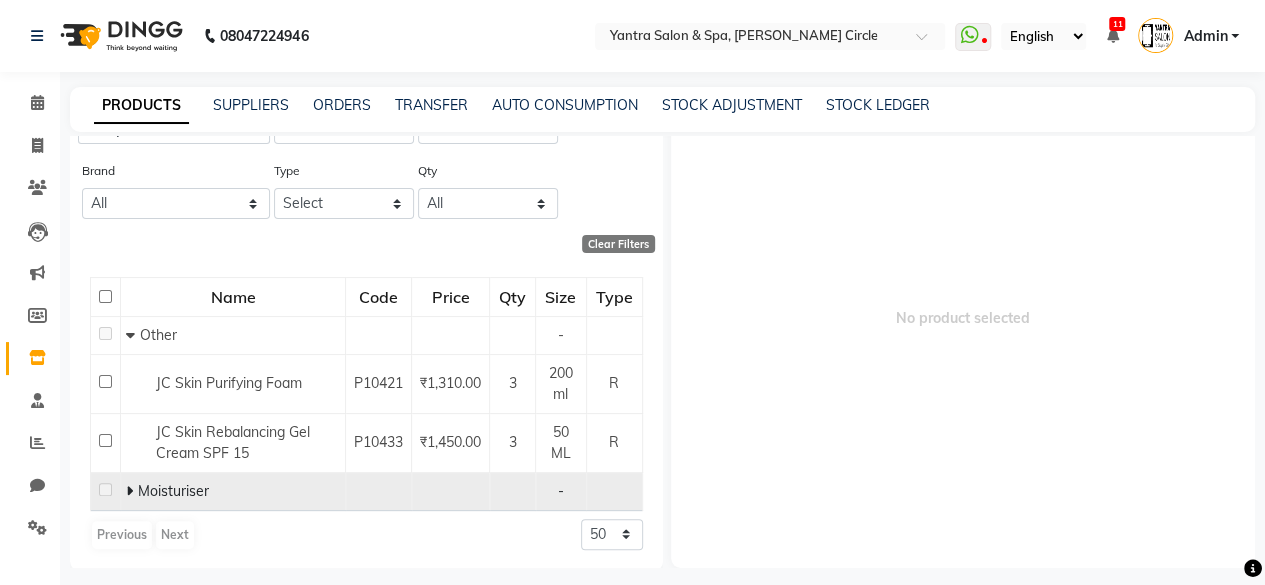click 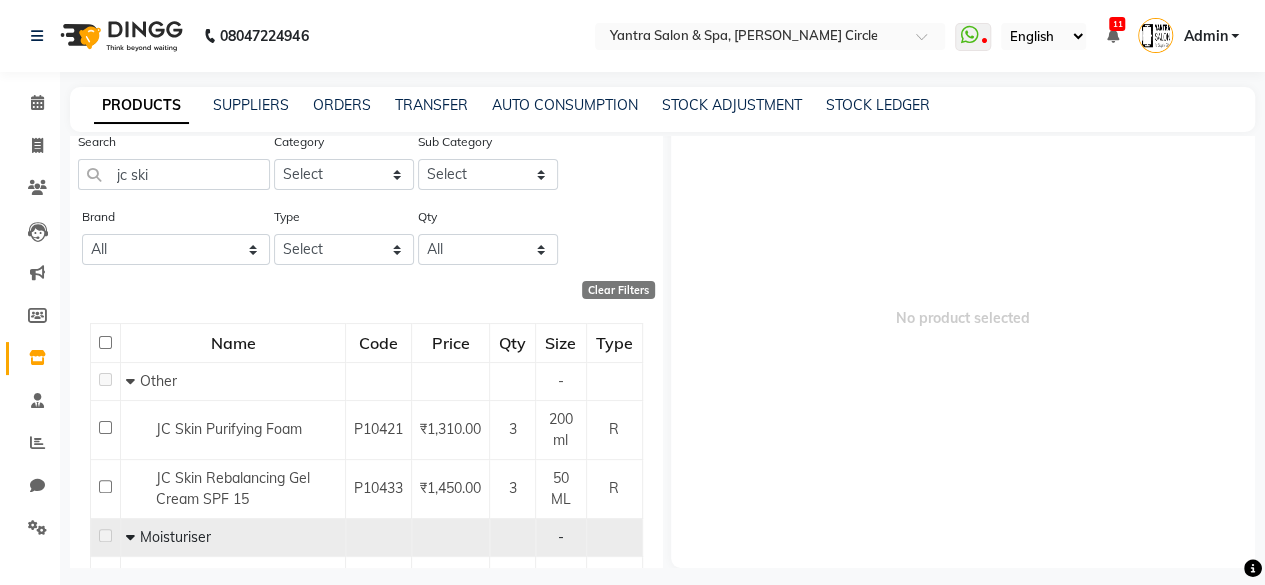scroll, scrollTop: 0, scrollLeft: 0, axis: both 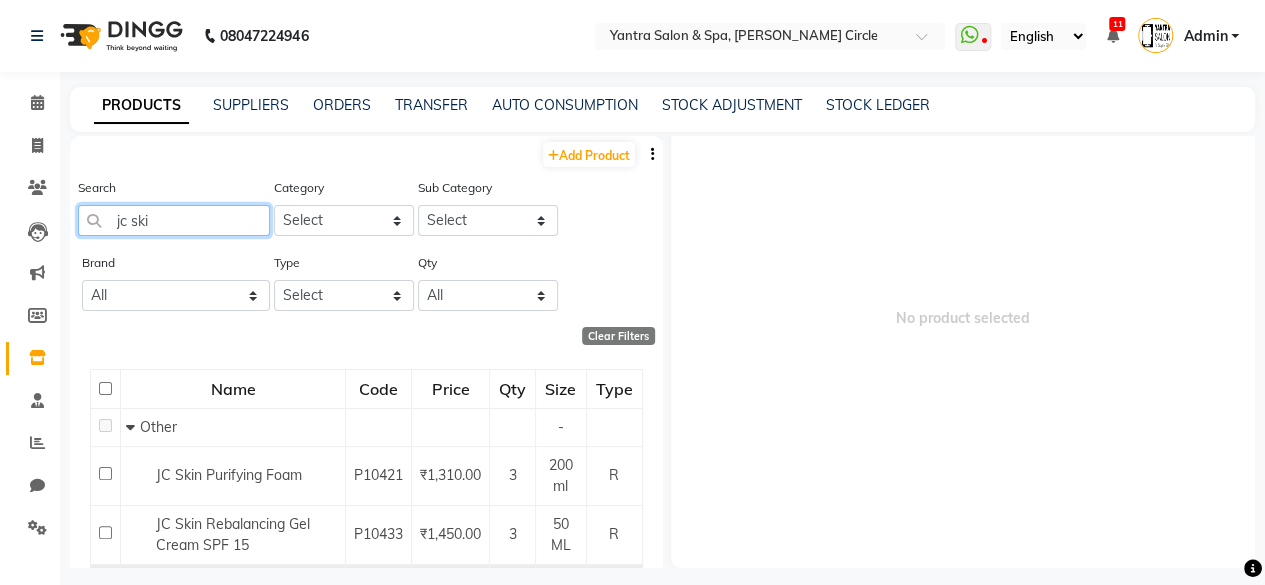 click on "jc ski" 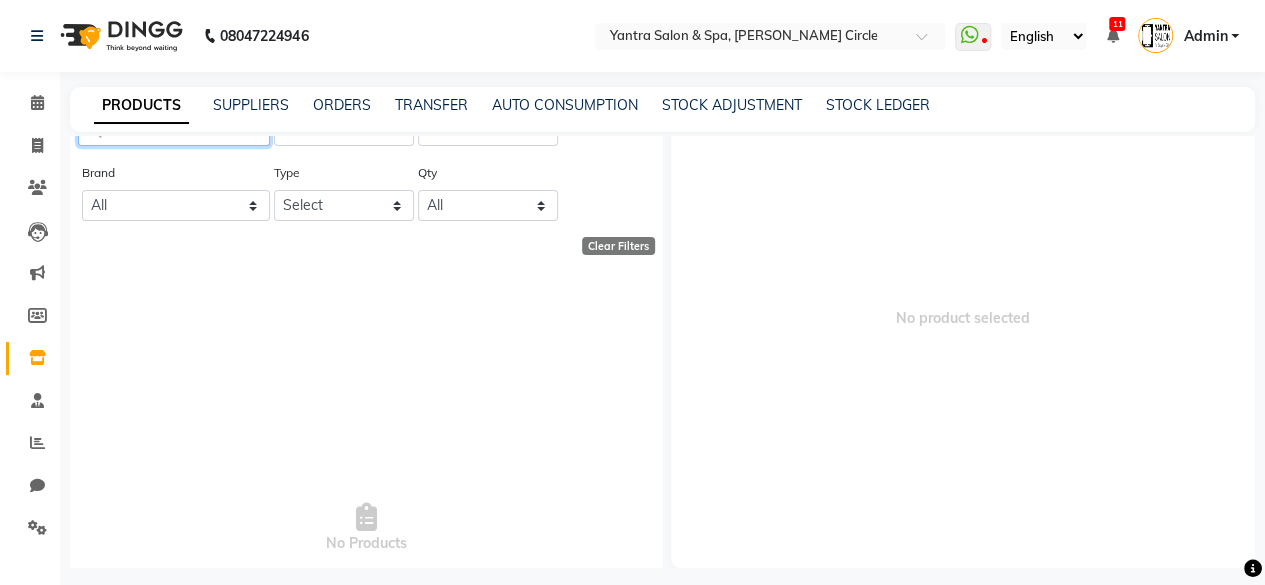 scroll, scrollTop: 0, scrollLeft: 0, axis: both 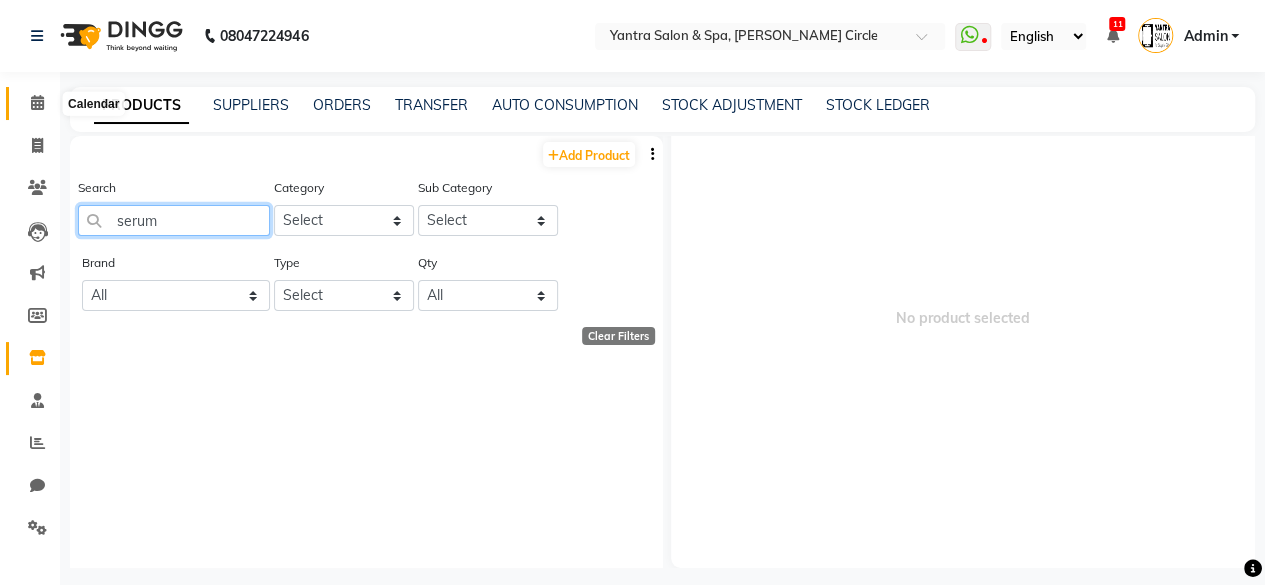 type on "serum" 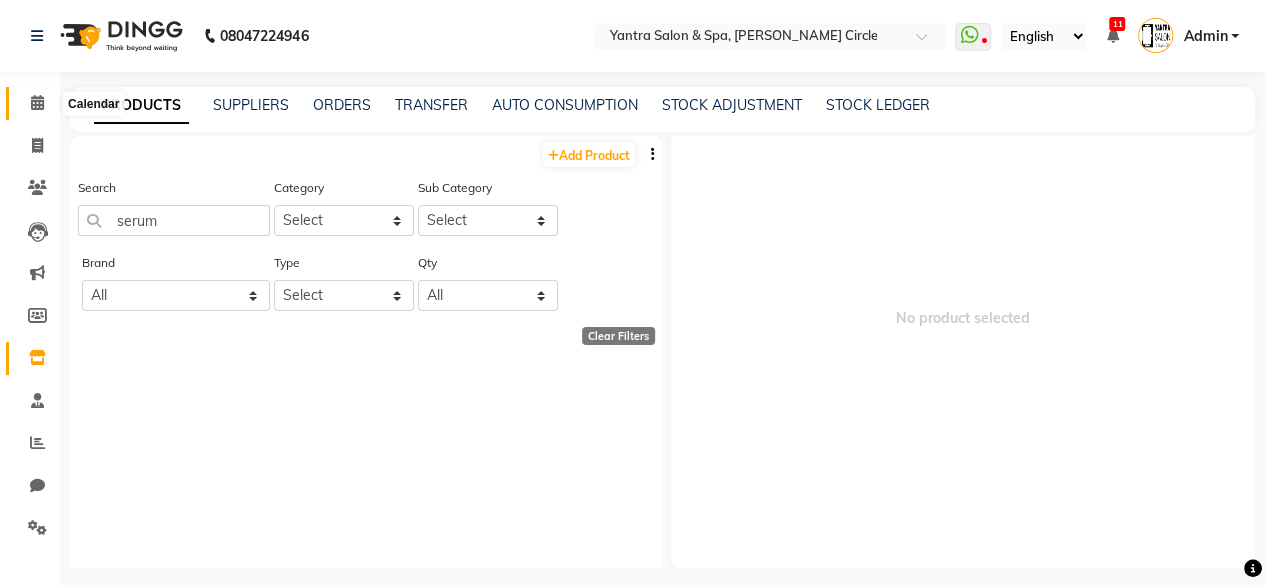 click 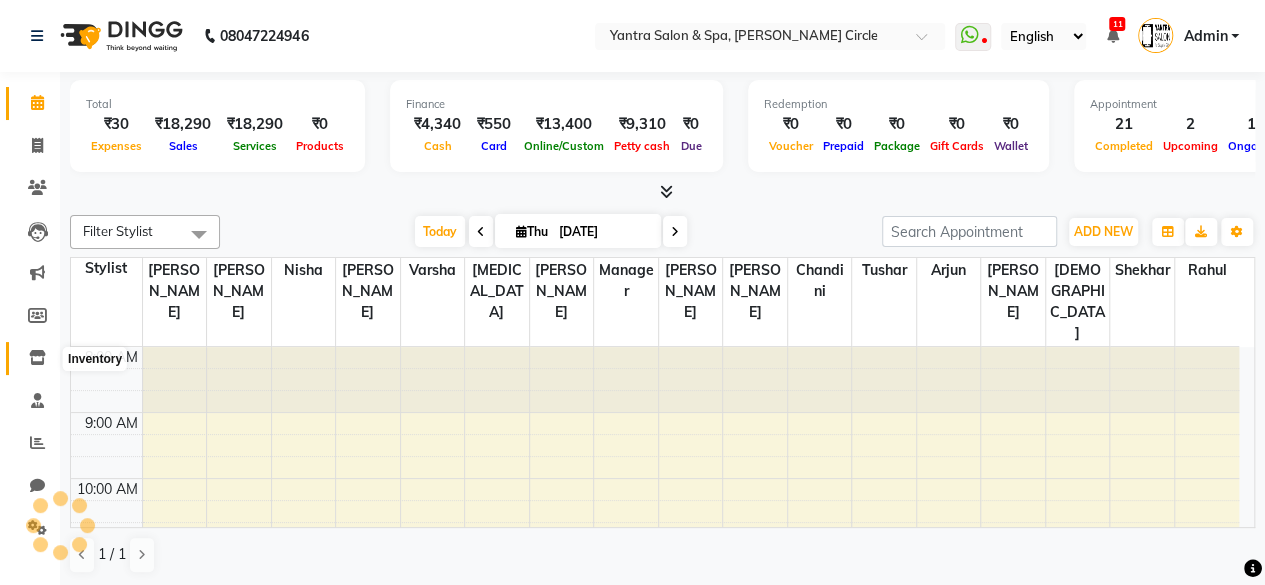 scroll, scrollTop: 0, scrollLeft: 0, axis: both 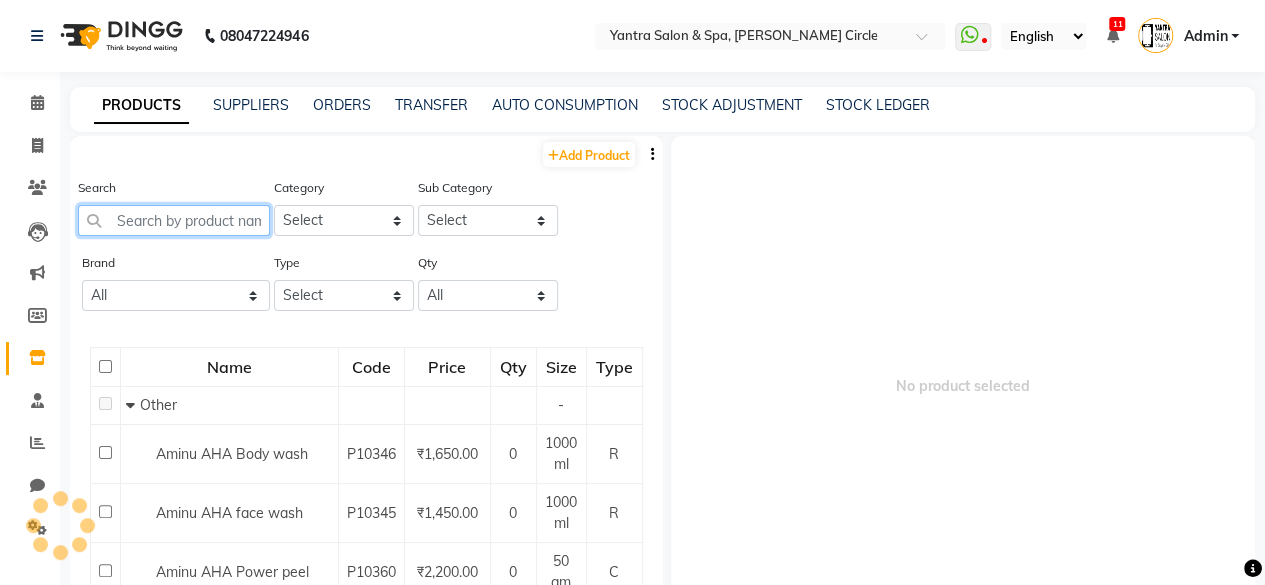 click 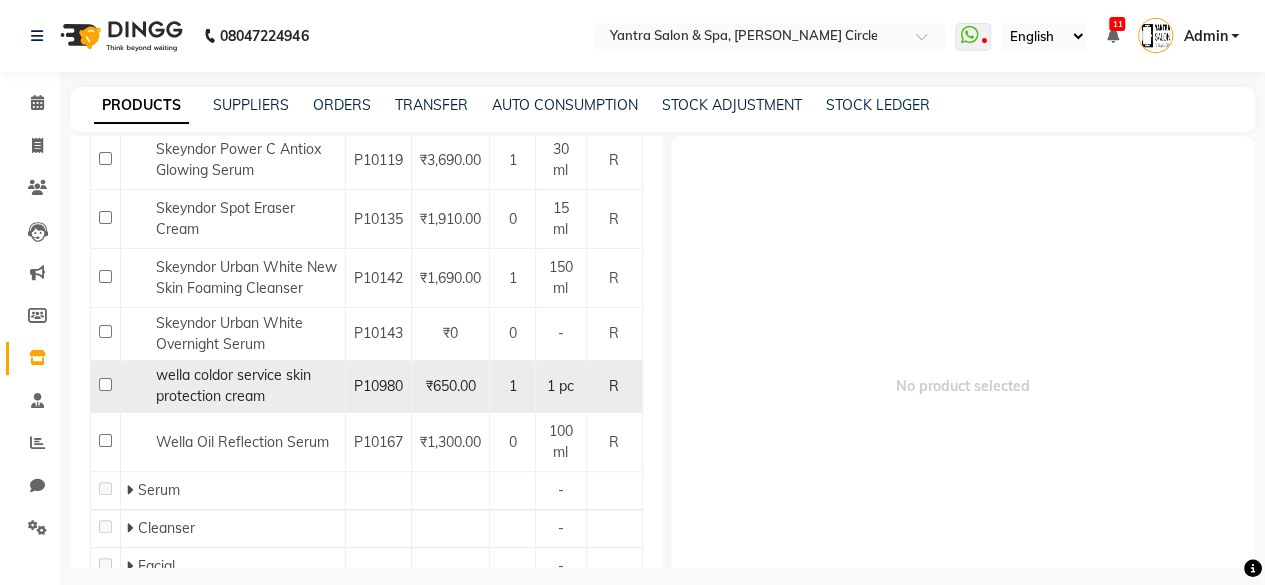 scroll, scrollTop: 1300, scrollLeft: 0, axis: vertical 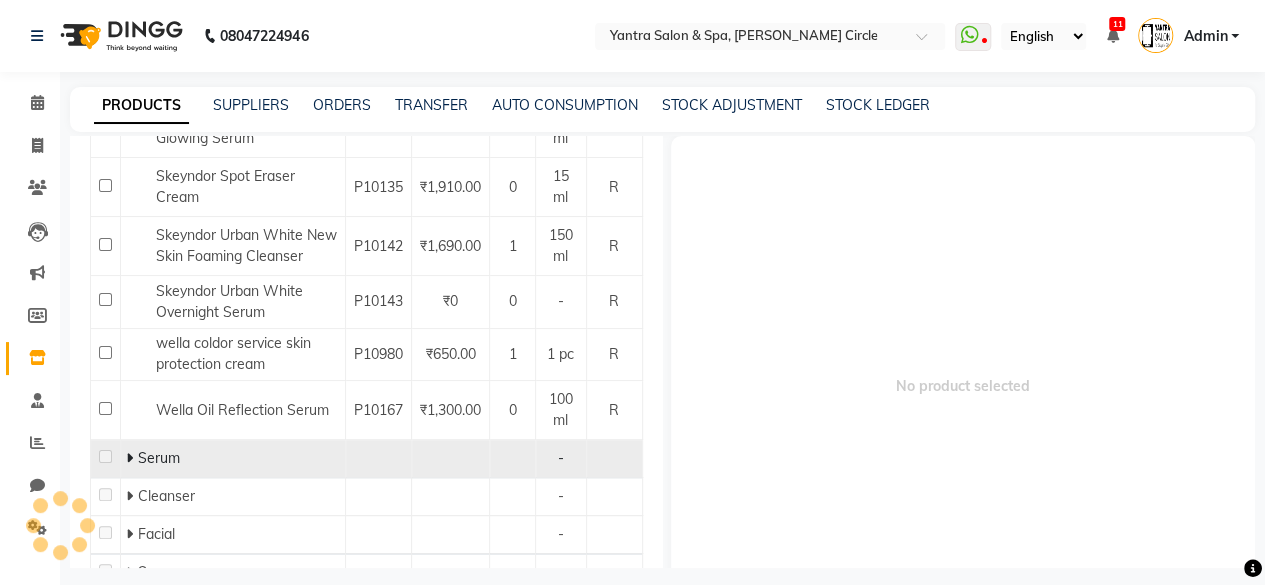 click 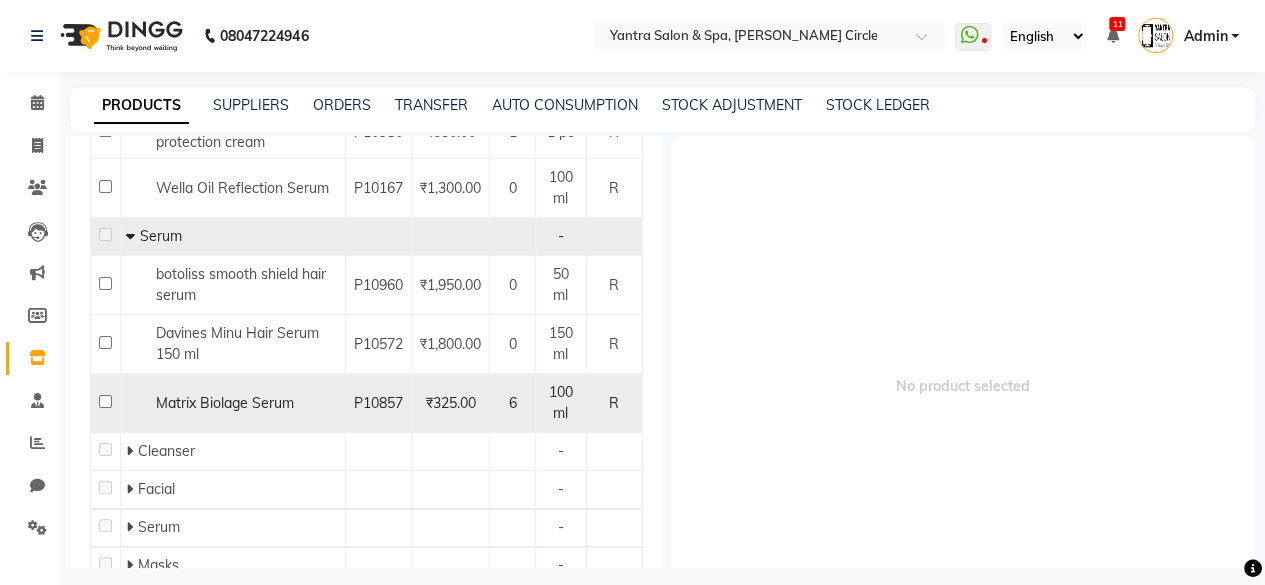 scroll, scrollTop: 1600, scrollLeft: 0, axis: vertical 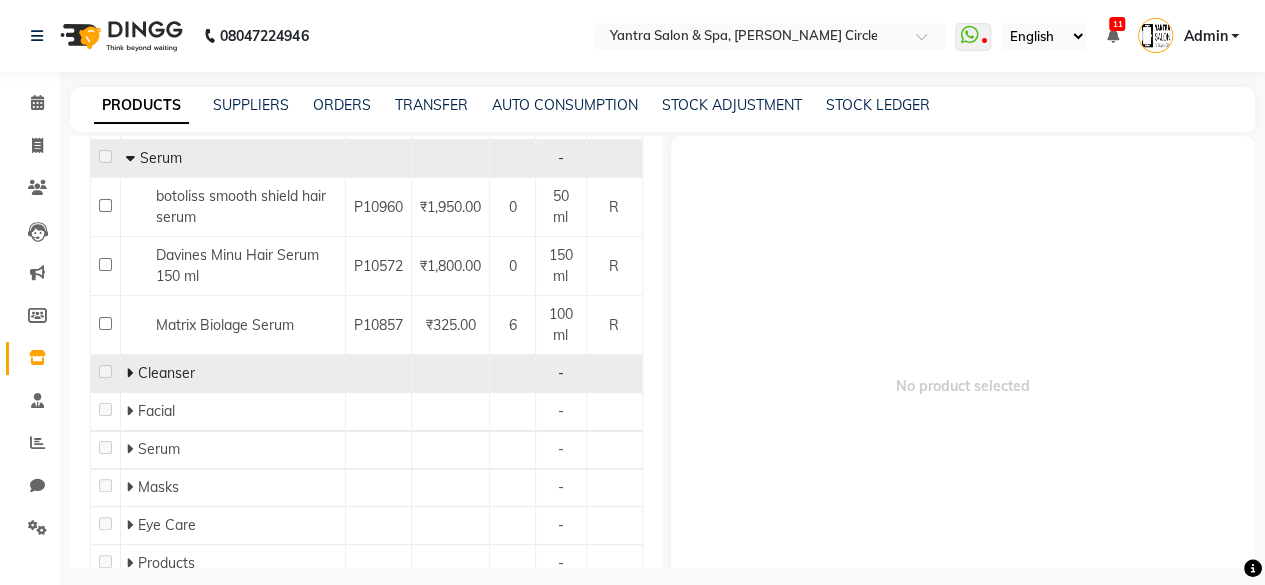 click 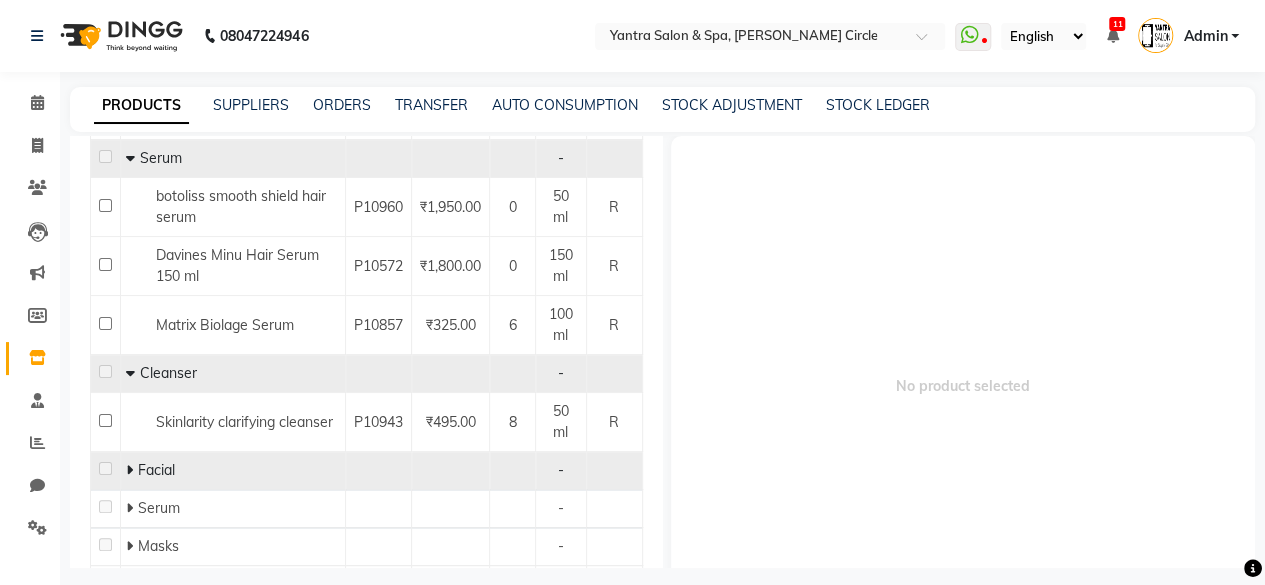 click 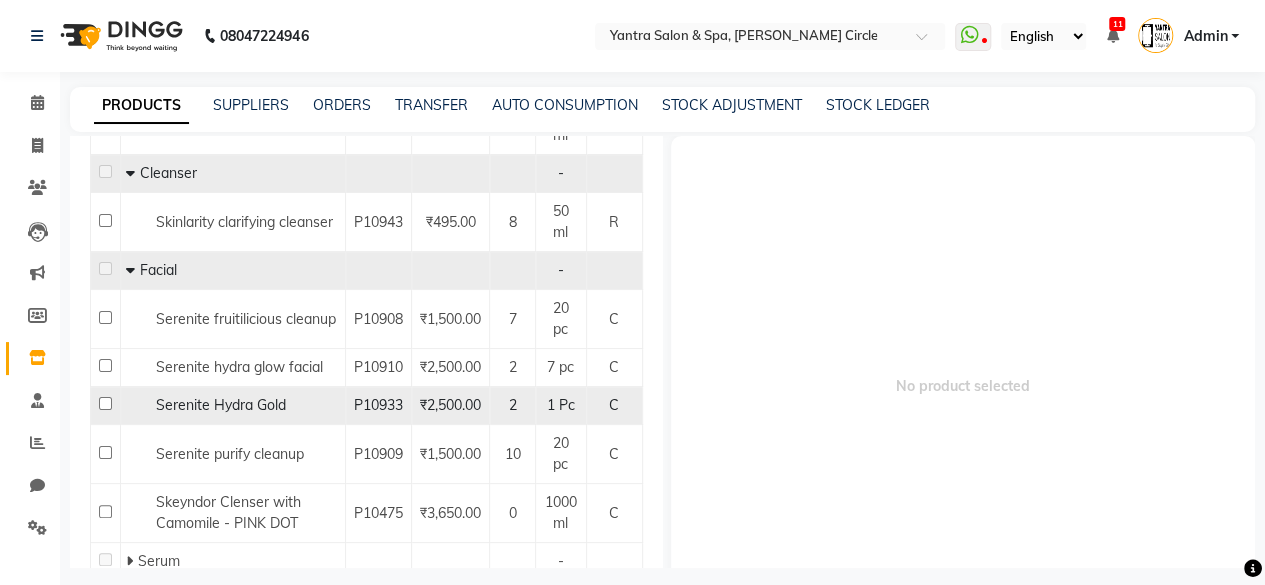 scroll, scrollTop: 1900, scrollLeft: 0, axis: vertical 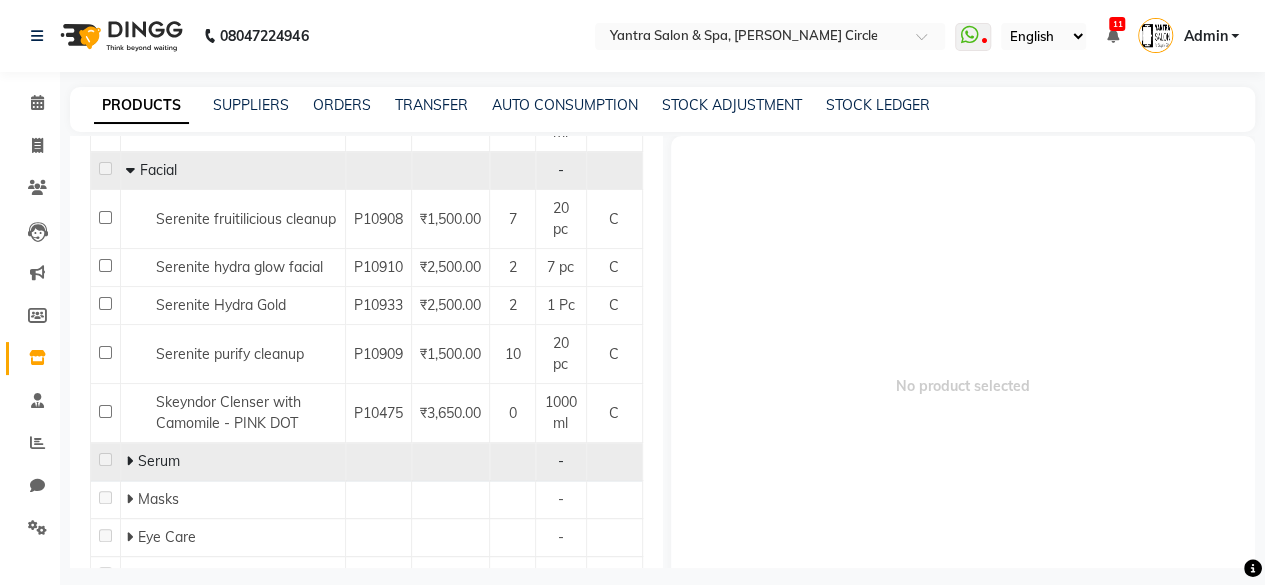 click 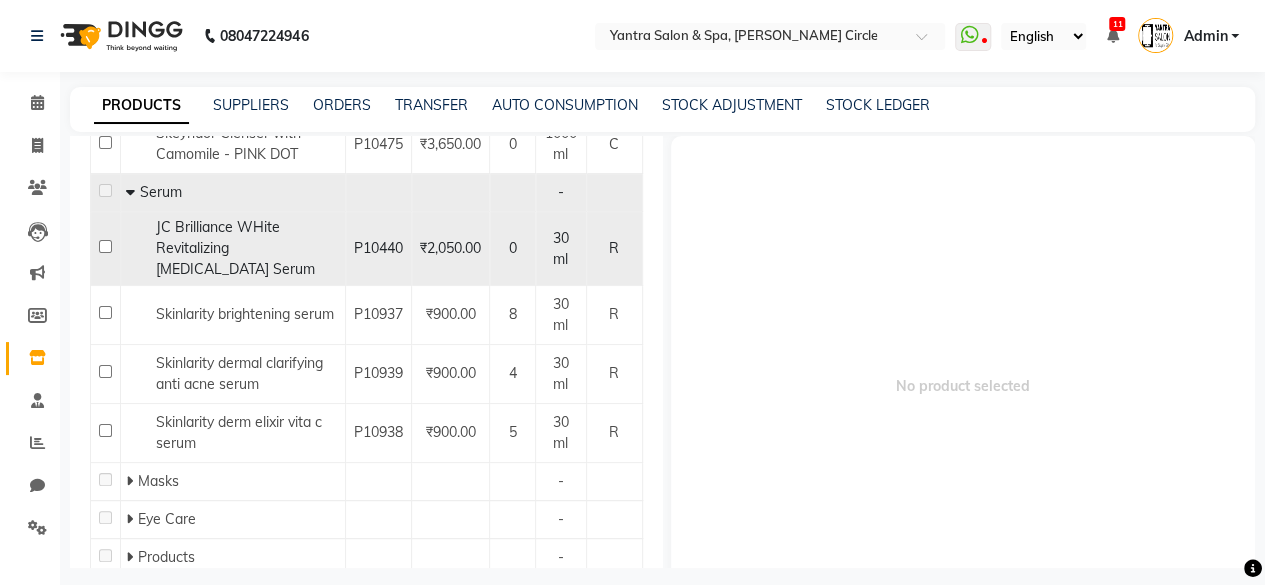 scroll, scrollTop: 2200, scrollLeft: 0, axis: vertical 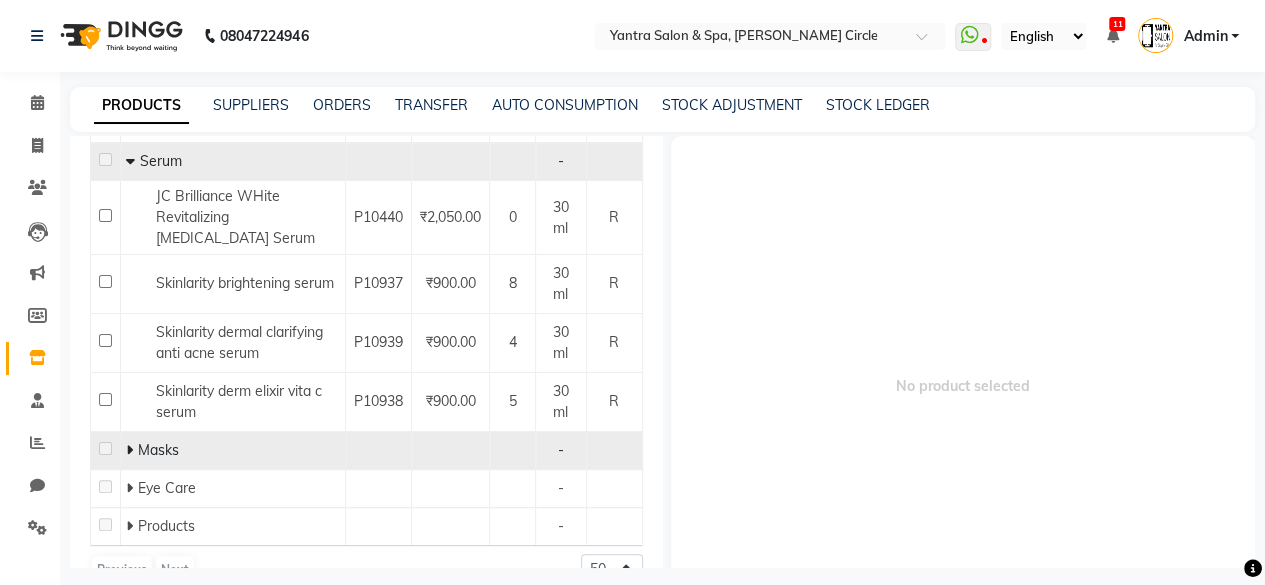 click 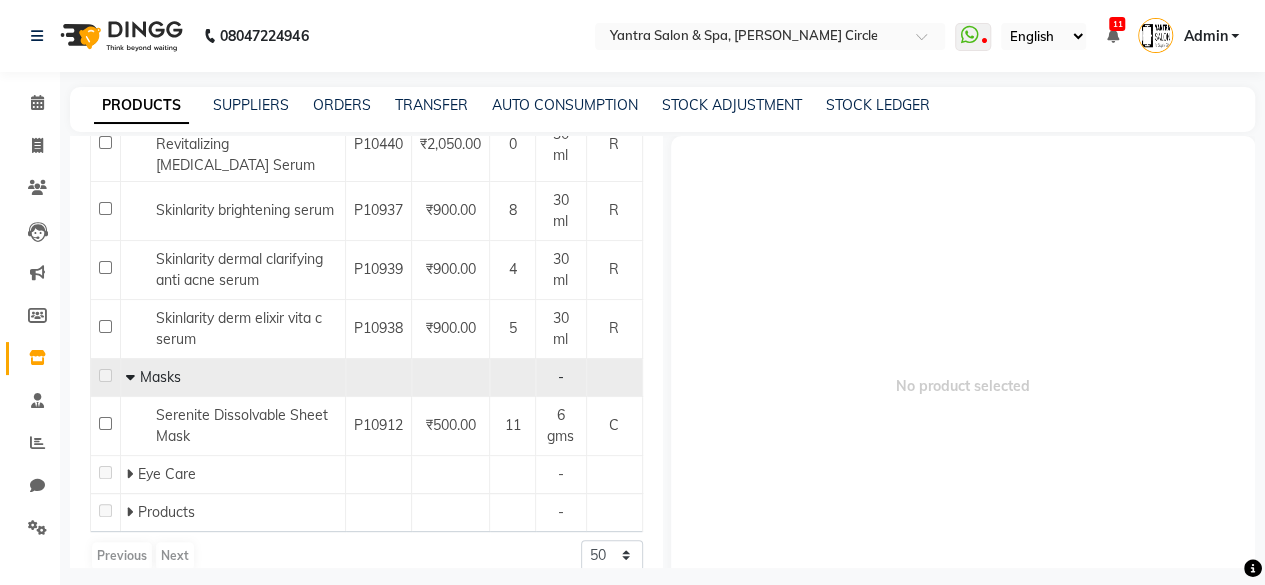 scroll, scrollTop: 2325, scrollLeft: 0, axis: vertical 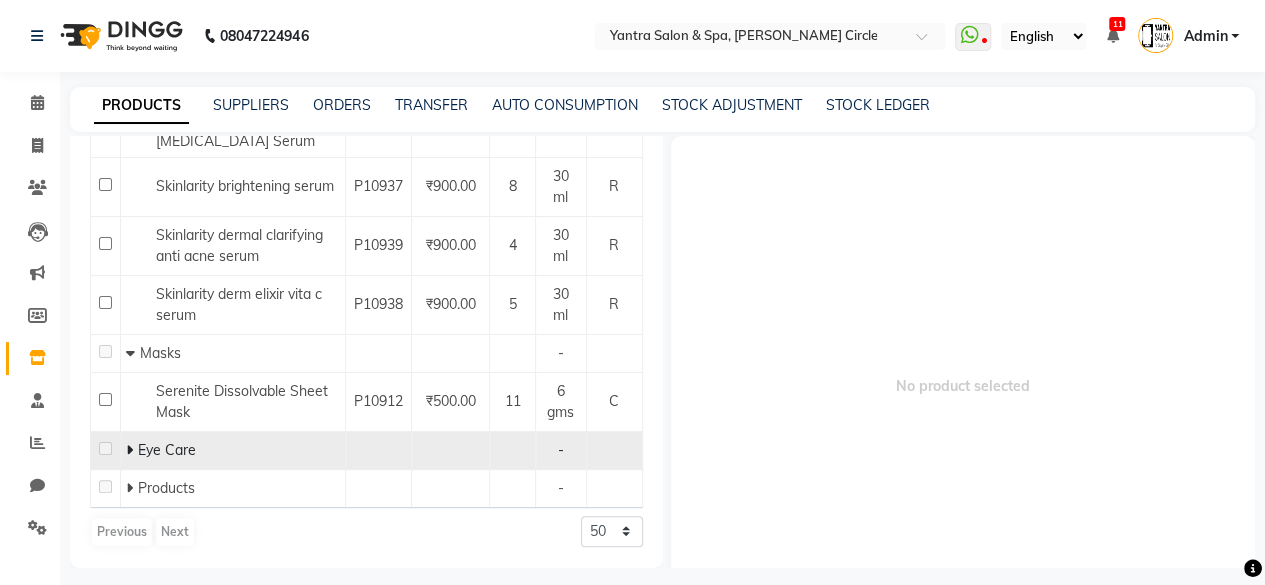 click 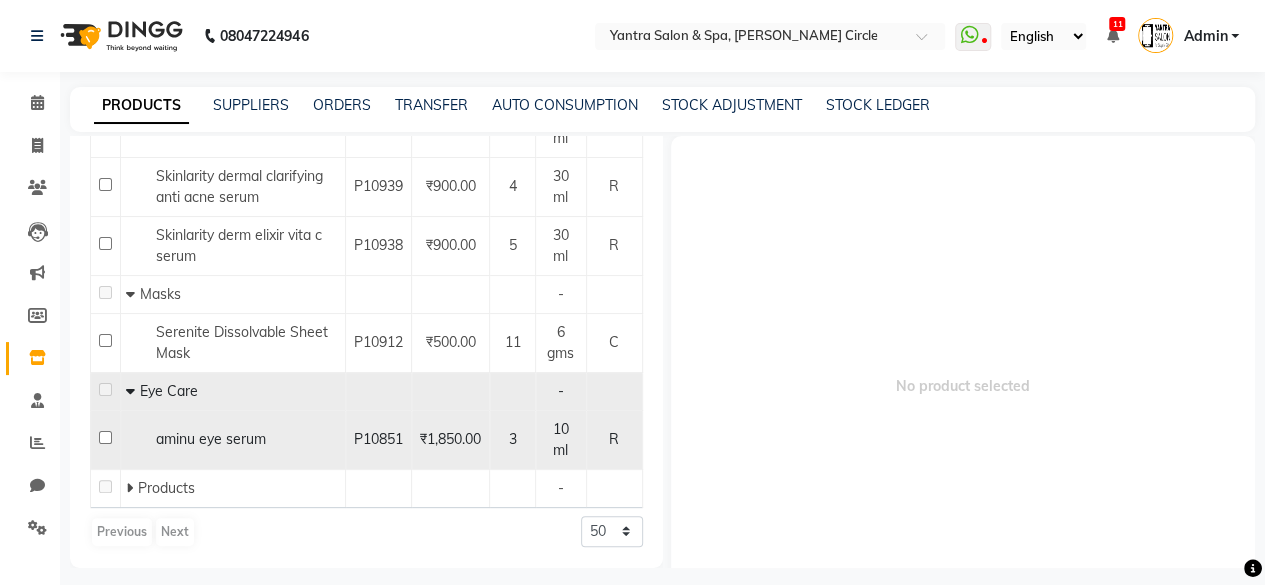 scroll, scrollTop: 2384, scrollLeft: 0, axis: vertical 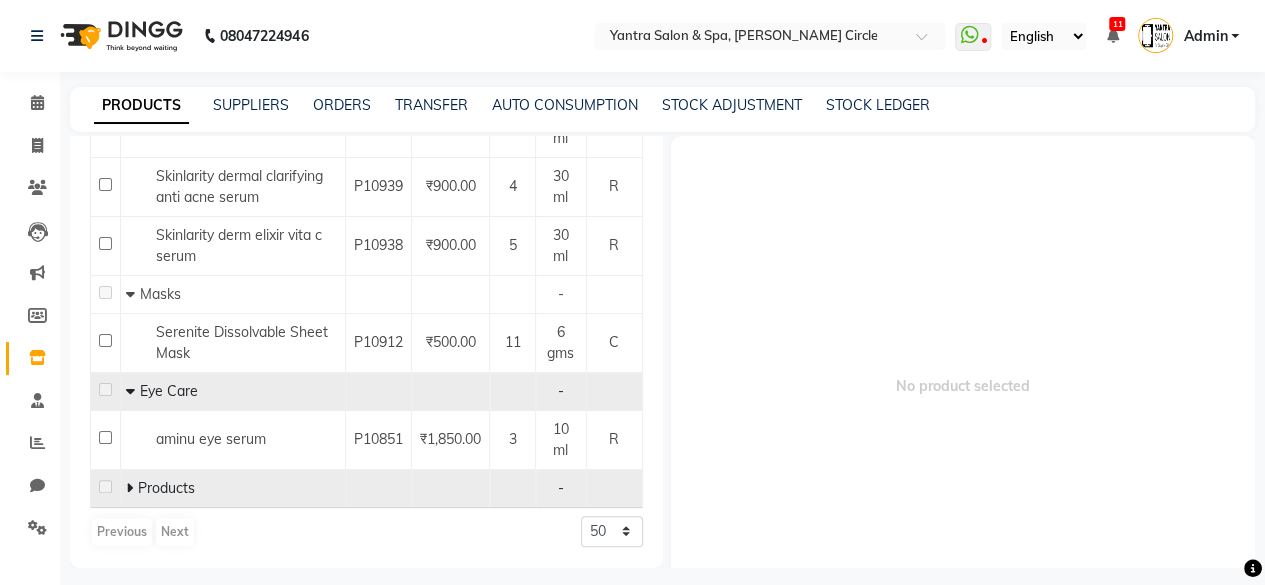 click 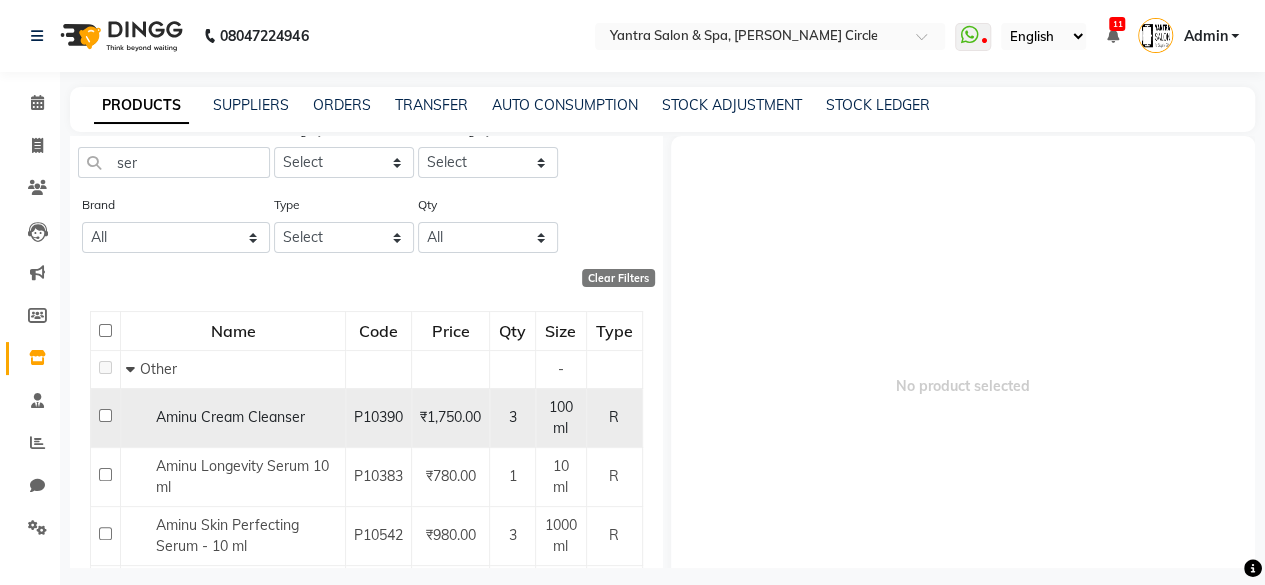 scroll, scrollTop: 0, scrollLeft: 0, axis: both 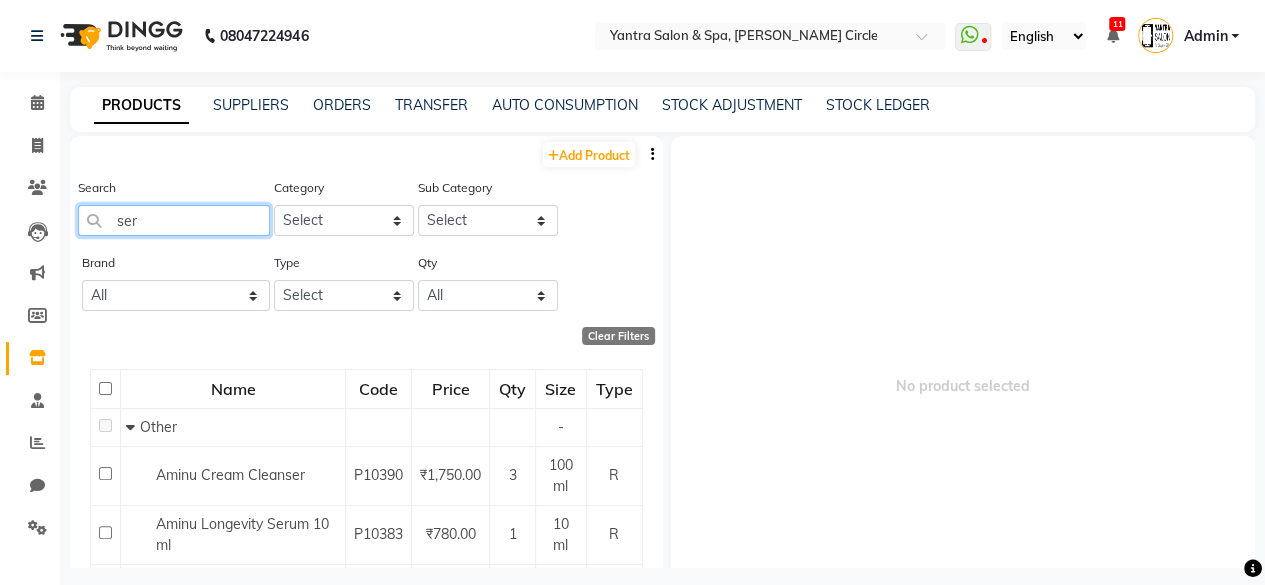 click on "ser" 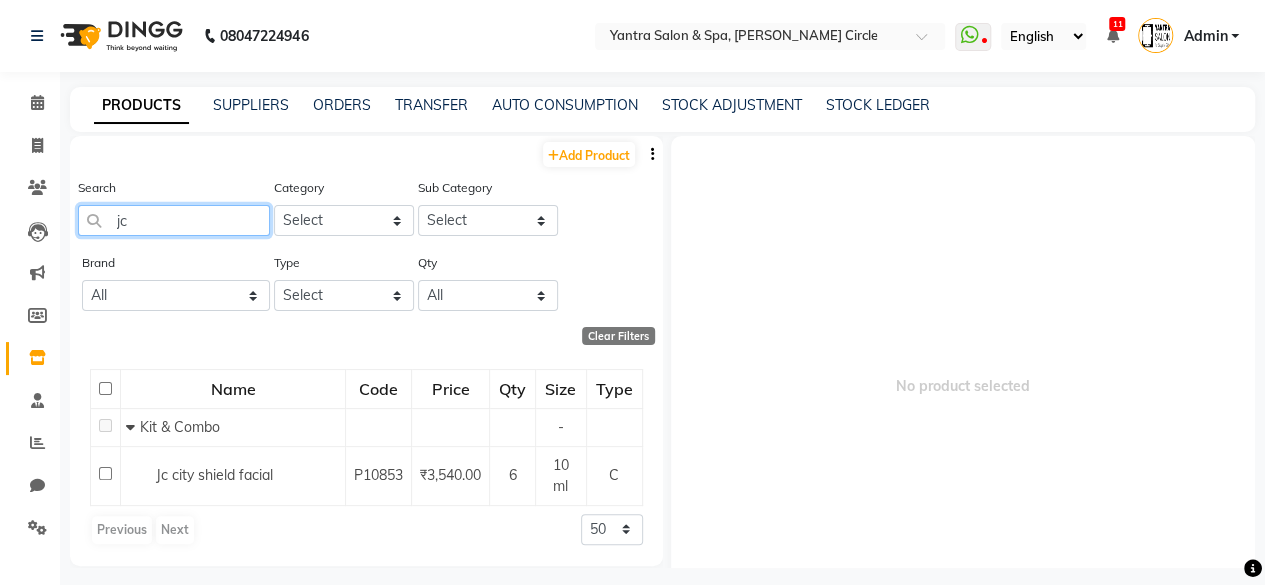 type on "j" 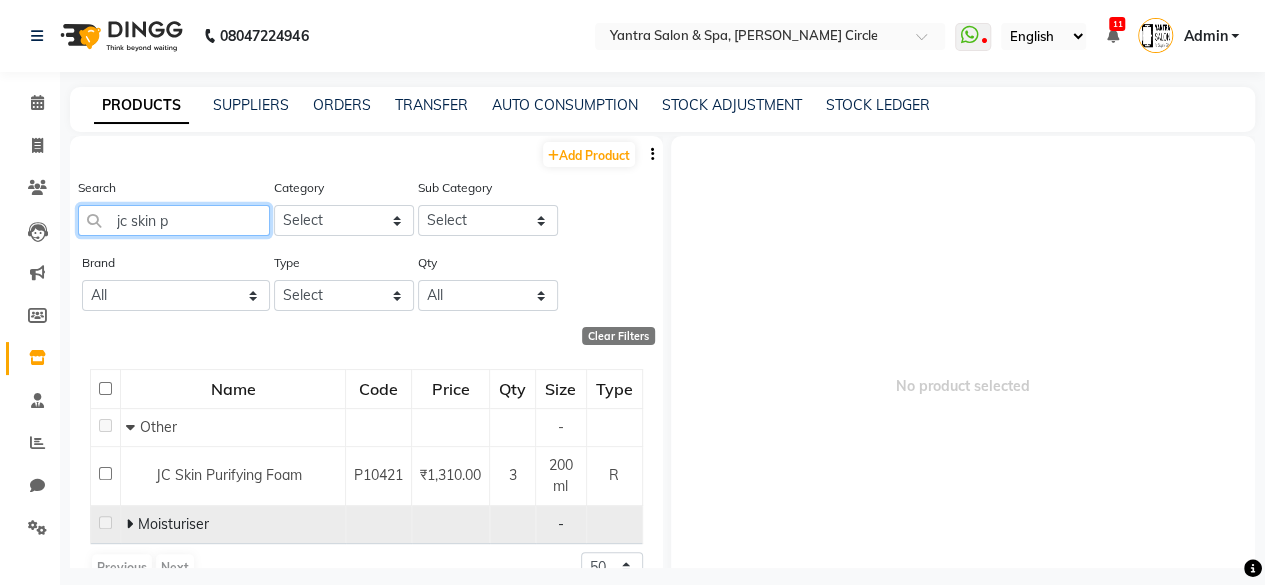 type on "jc skin p" 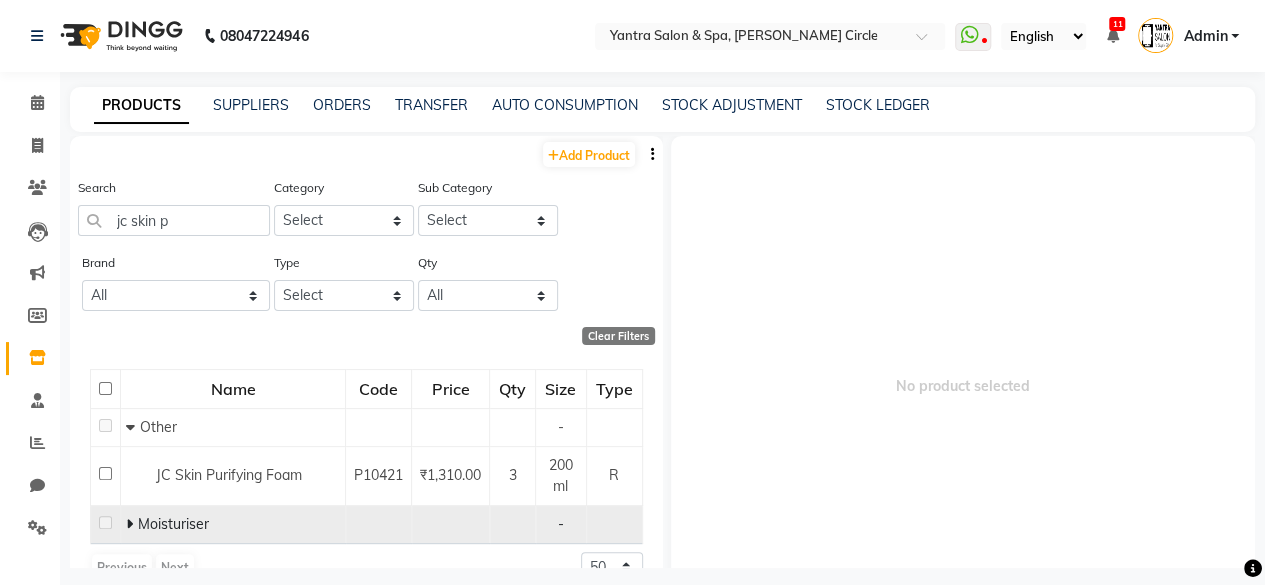 click 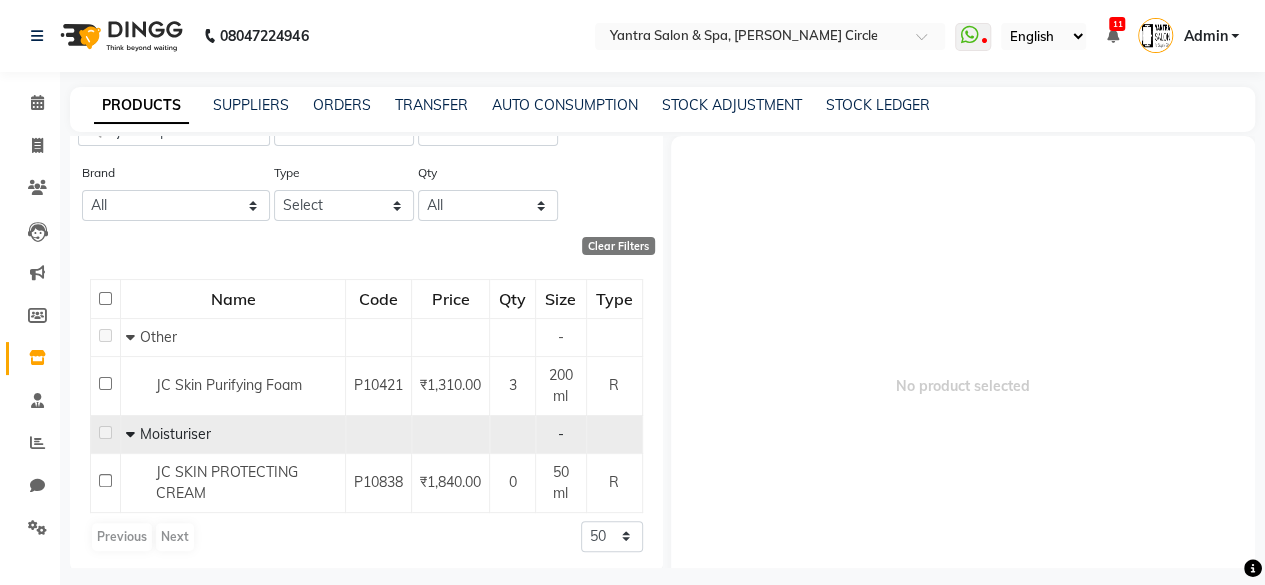 scroll, scrollTop: 92, scrollLeft: 0, axis: vertical 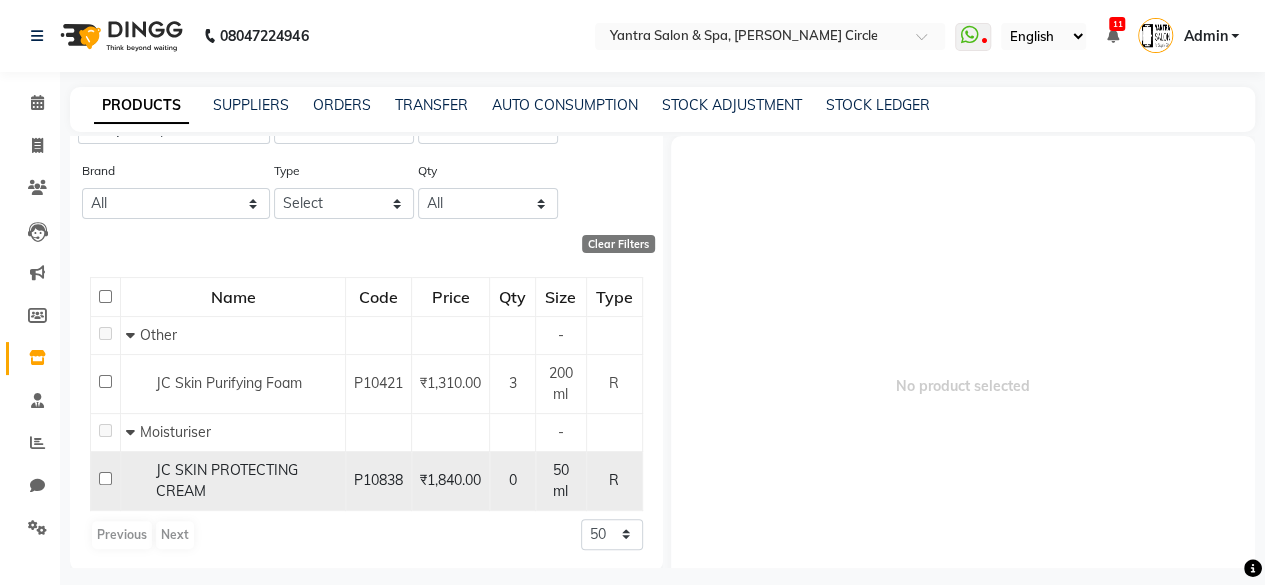 click on "JC SKIN PROTECTING CREAM" 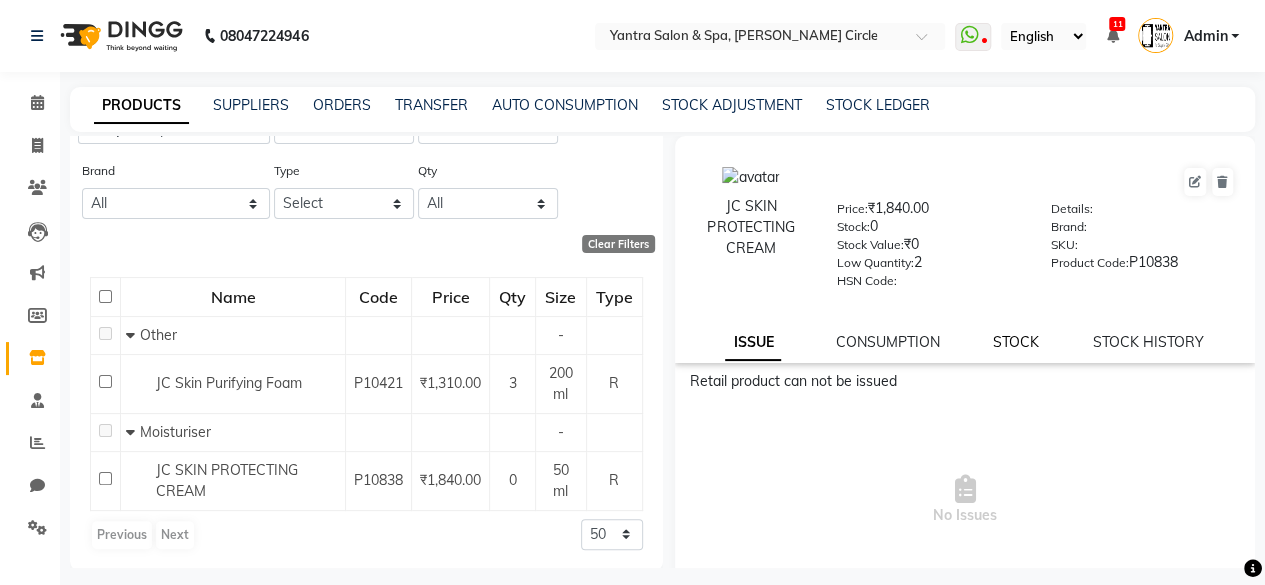 click on "STOCK" 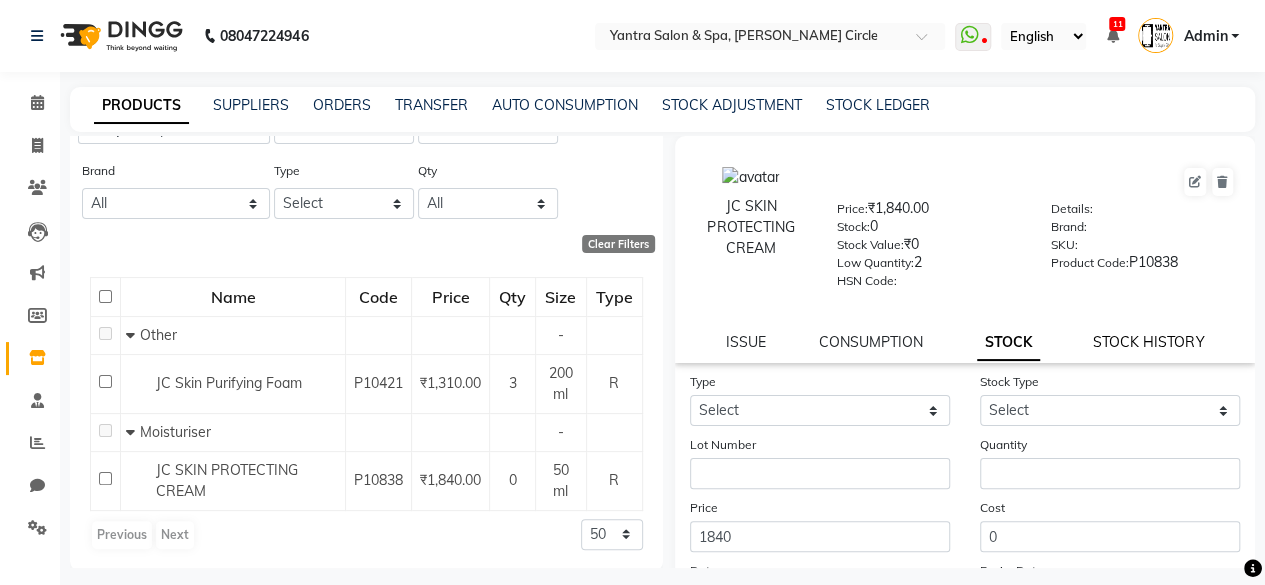 click on "STOCK HISTORY" 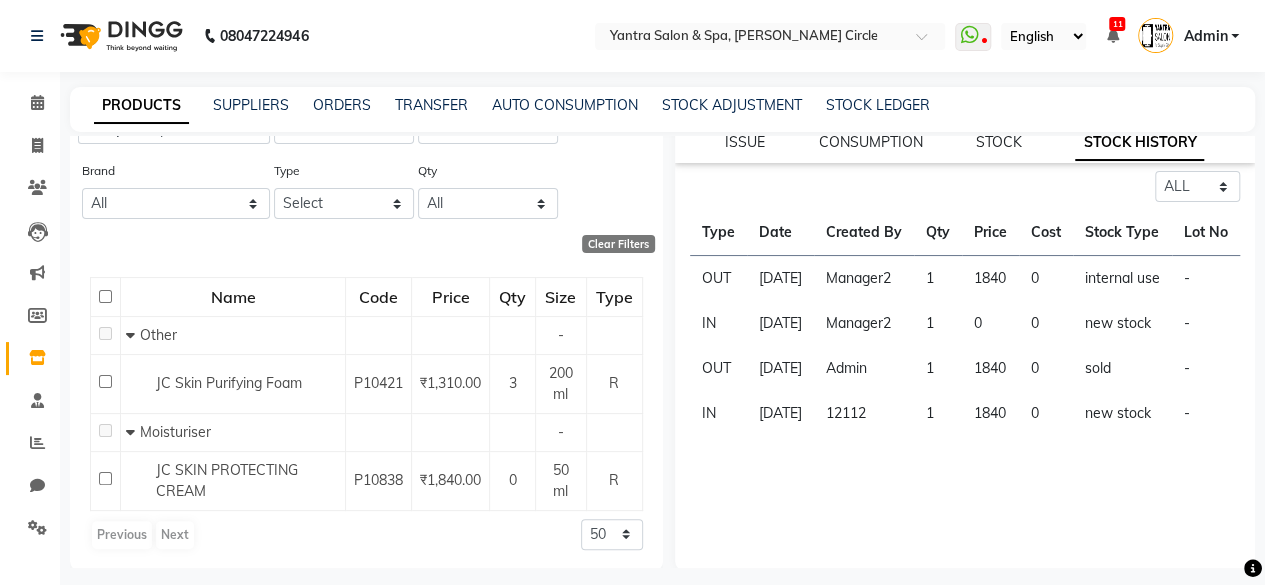 scroll, scrollTop: 203, scrollLeft: 0, axis: vertical 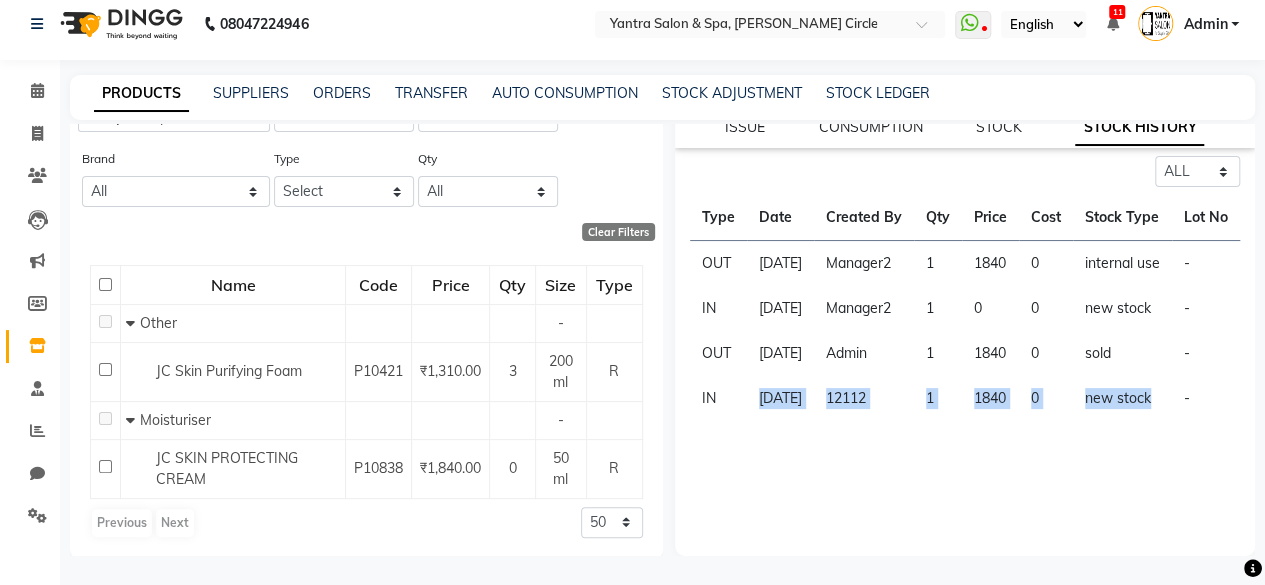drag, startPoint x: 754, startPoint y: 481, endPoint x: 1142, endPoint y: 503, distance: 388.6232 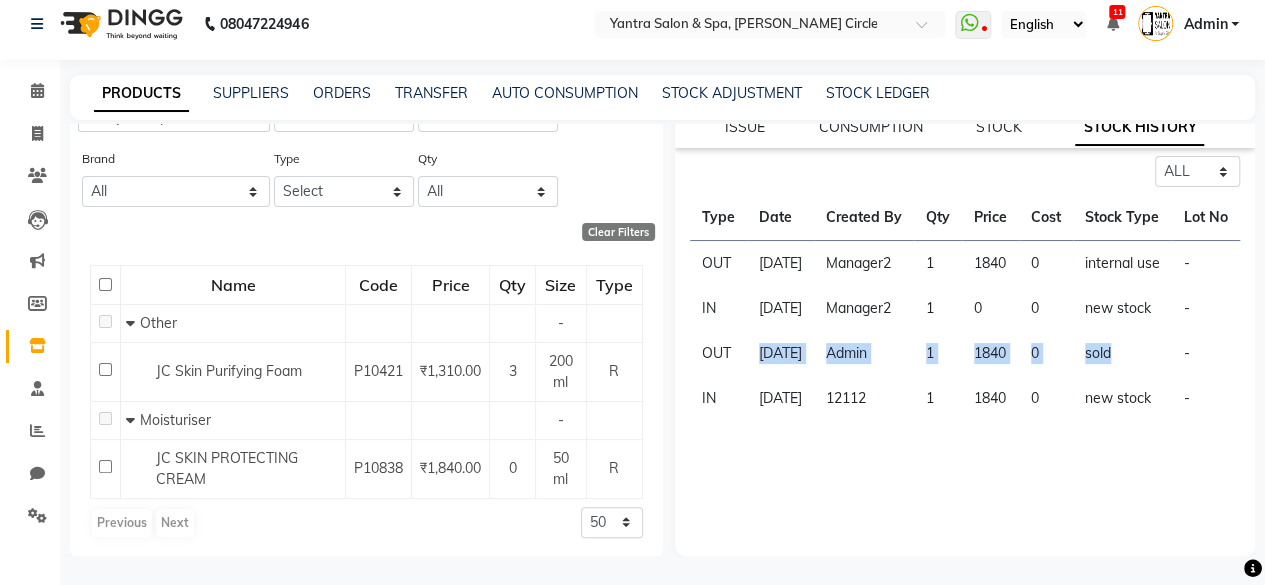 drag, startPoint x: 797, startPoint y: 419, endPoint x: 1137, endPoint y: 423, distance: 340.02353 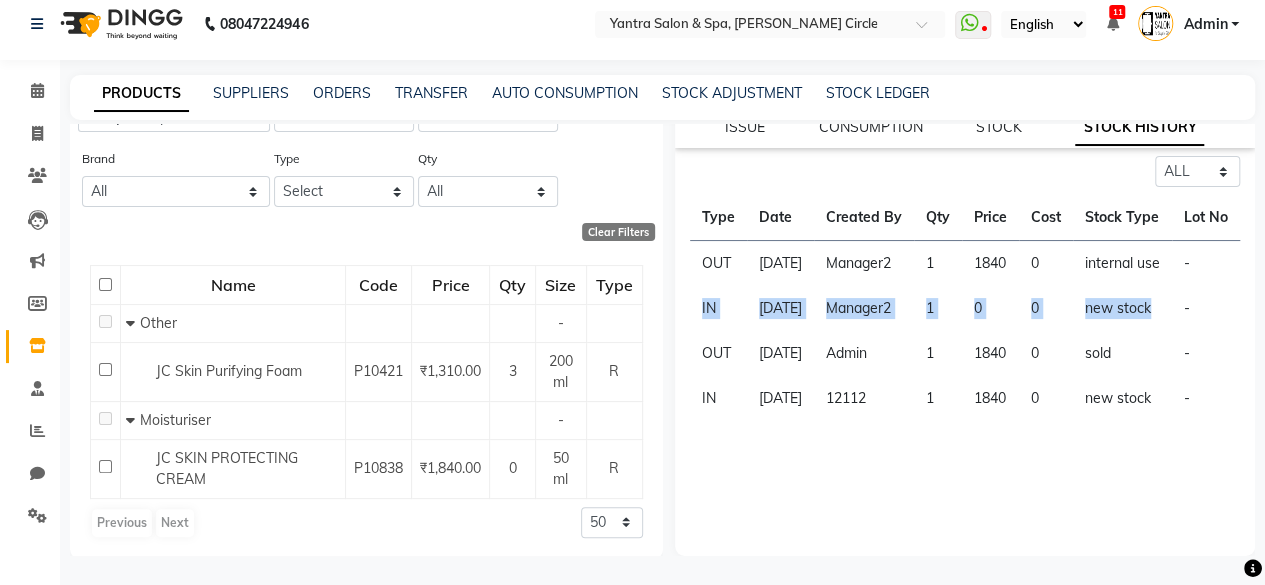 drag, startPoint x: 700, startPoint y: 349, endPoint x: 1152, endPoint y: 381, distance: 453.13132 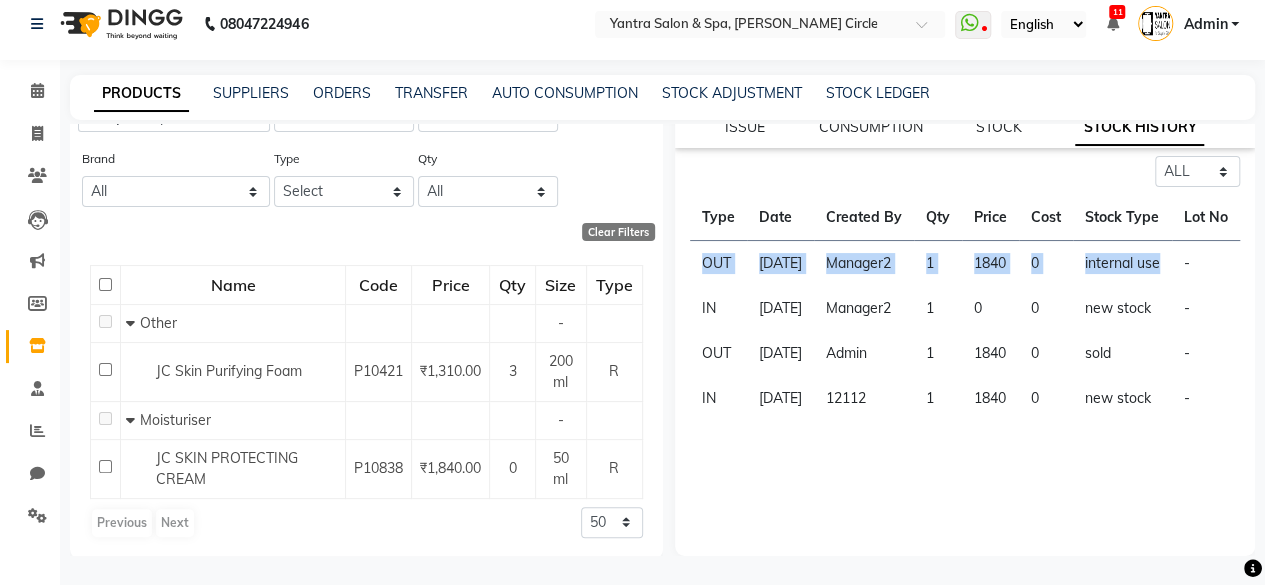 drag, startPoint x: 704, startPoint y: 283, endPoint x: 1132, endPoint y: 305, distance: 428.56503 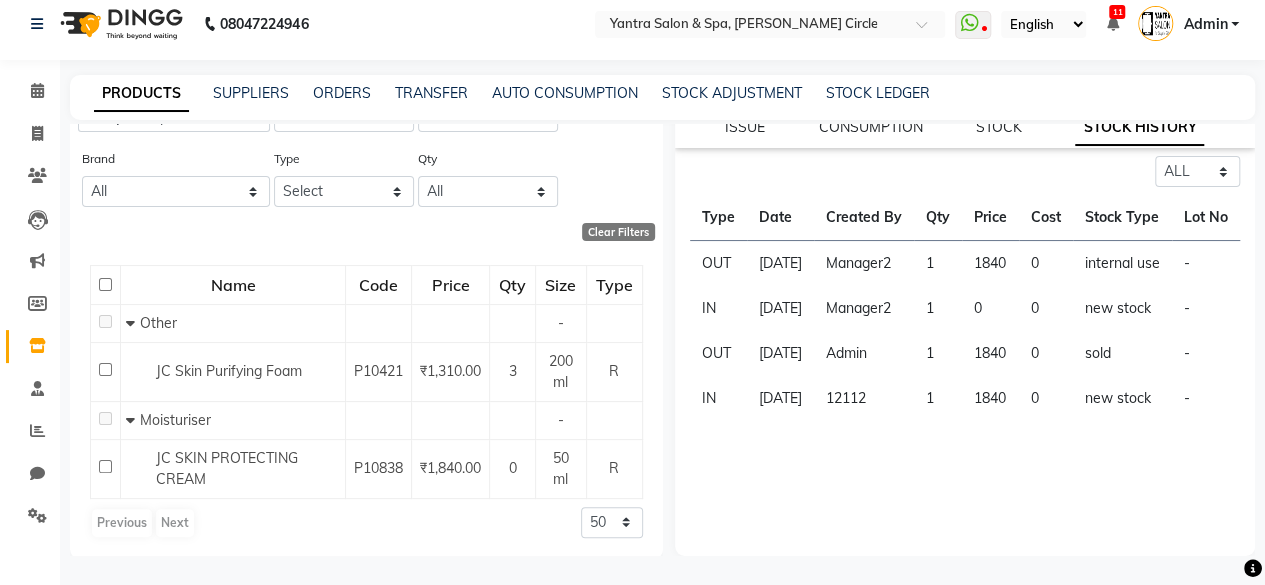 click on "JC SKIN PROTECTING CREAM  Price:   ₹1,840.00  Stock:   0  Stock Value:   ₹0  Low Quantity:  2  HSN Code:    Details:     Brand:     SKU:     Product Code:   P10838  ISSUE CONSUMPTION STOCK STOCK HISTORY" 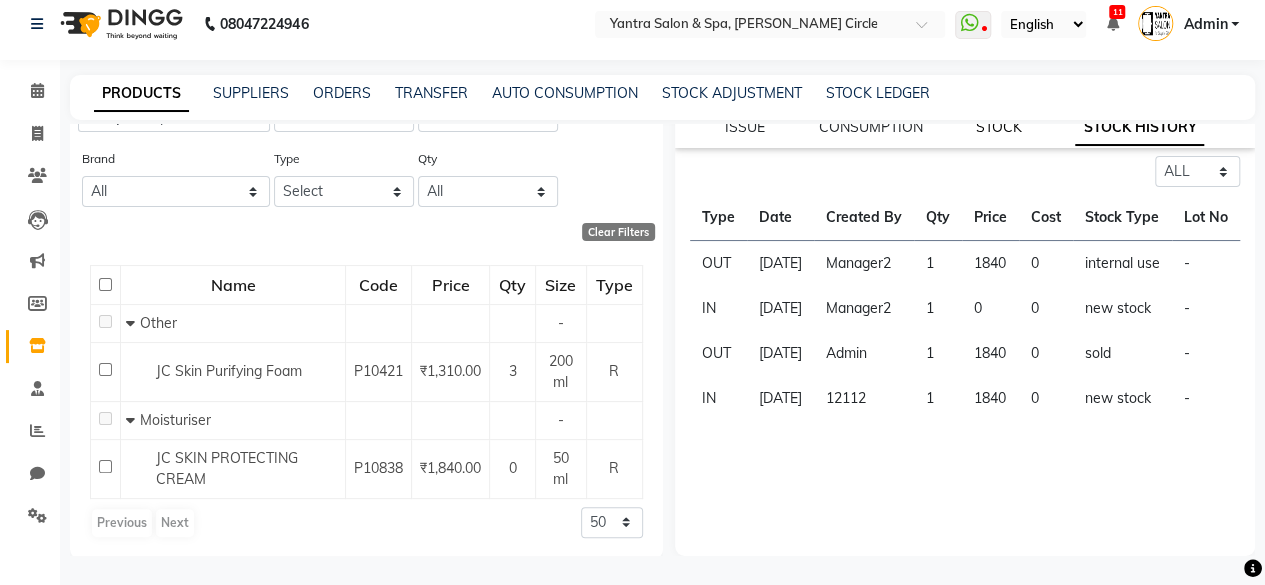 click on "STOCK" 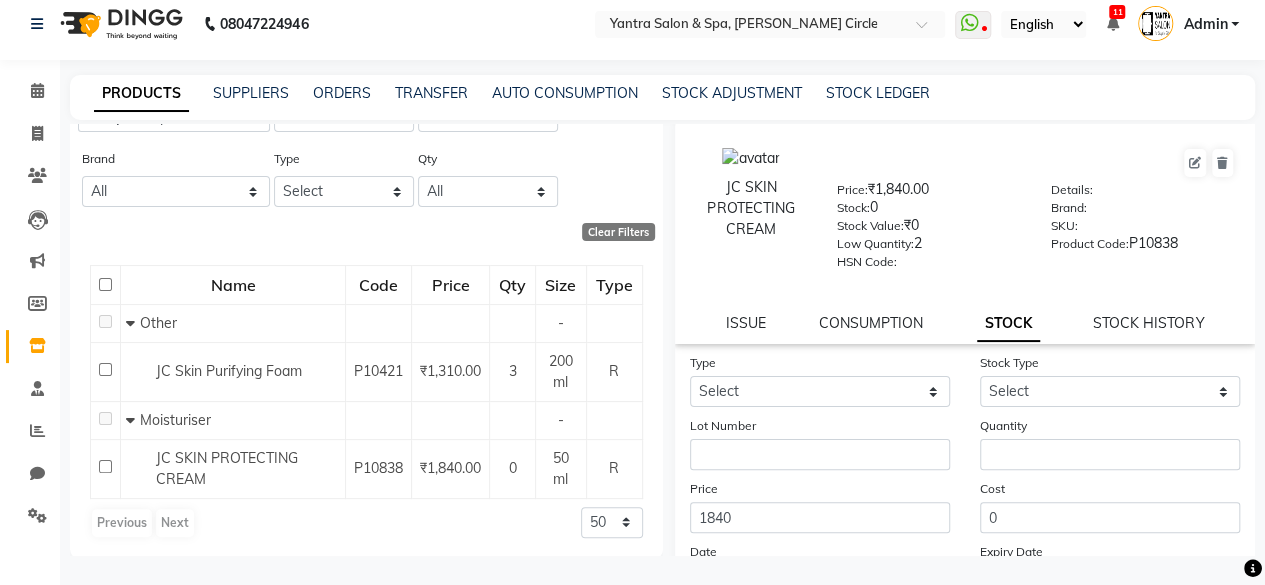 scroll, scrollTop: 3, scrollLeft: 0, axis: vertical 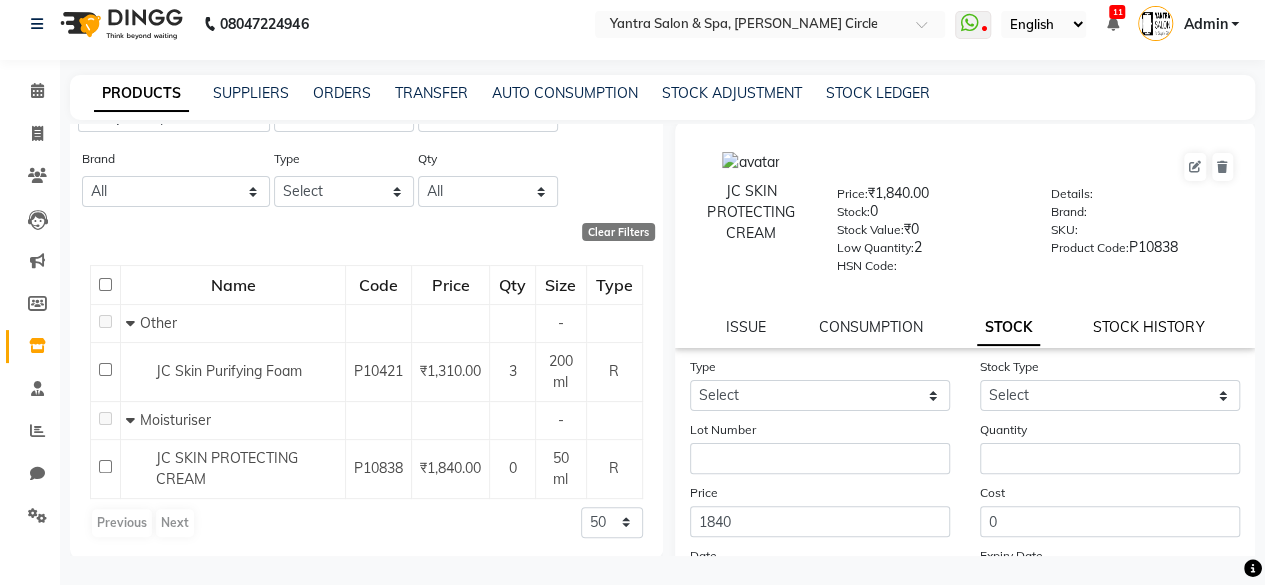 click on "STOCK HISTORY" 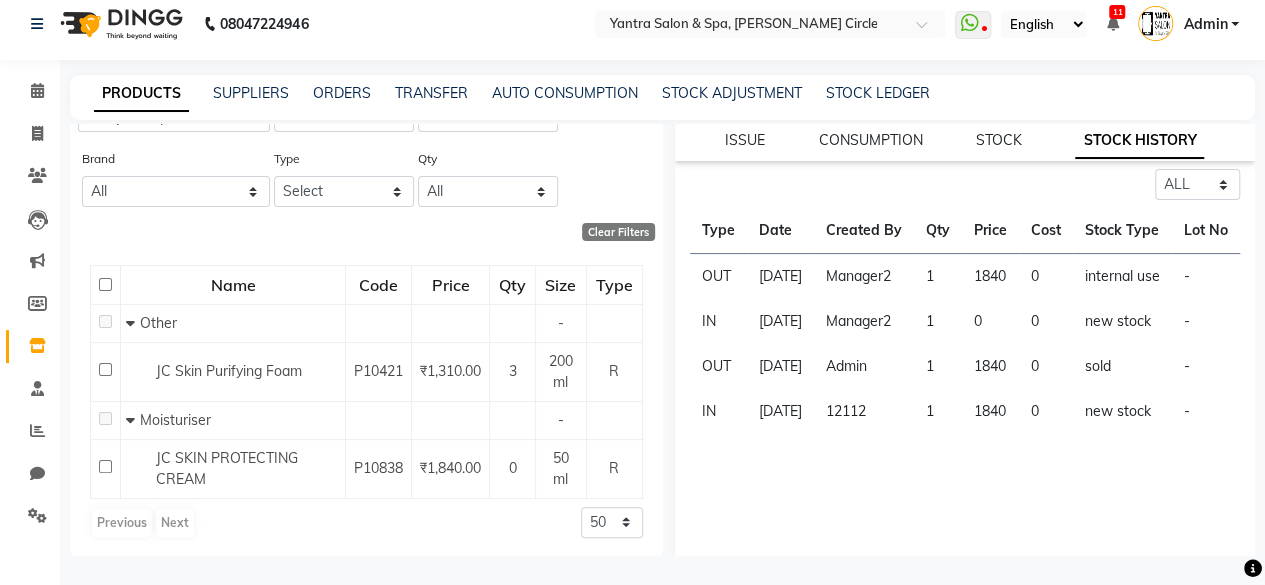 scroll, scrollTop: 203, scrollLeft: 0, axis: vertical 